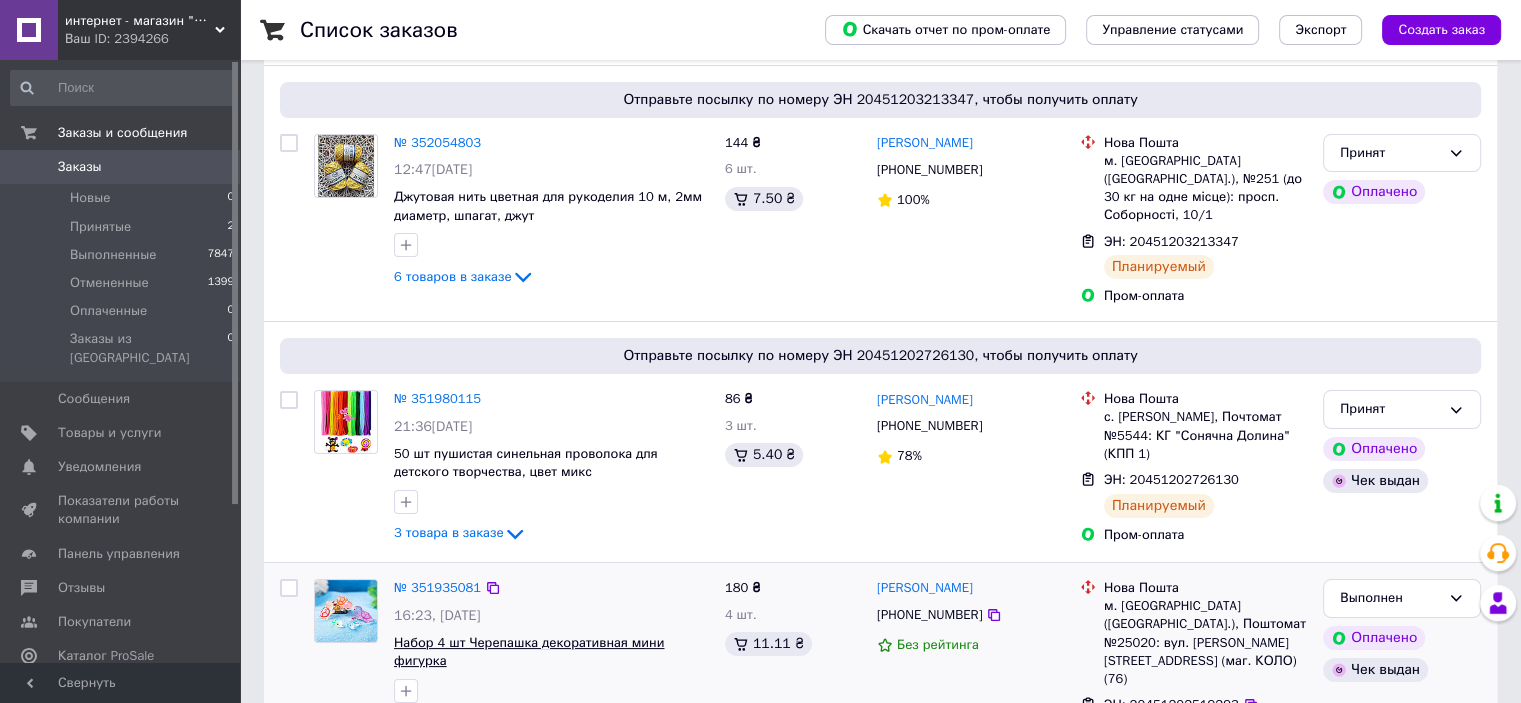 scroll, scrollTop: 0, scrollLeft: 0, axis: both 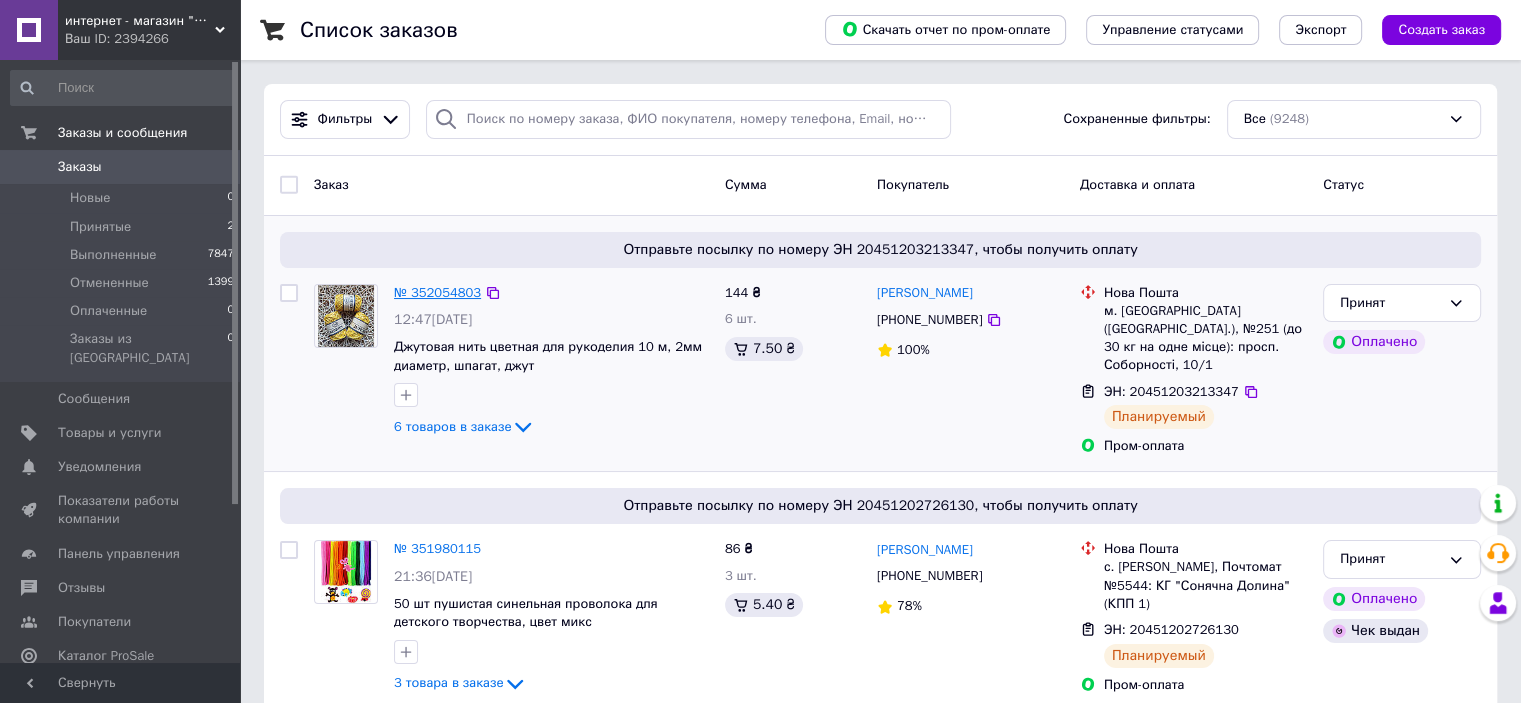 click on "№ 352054803" at bounding box center [437, 292] 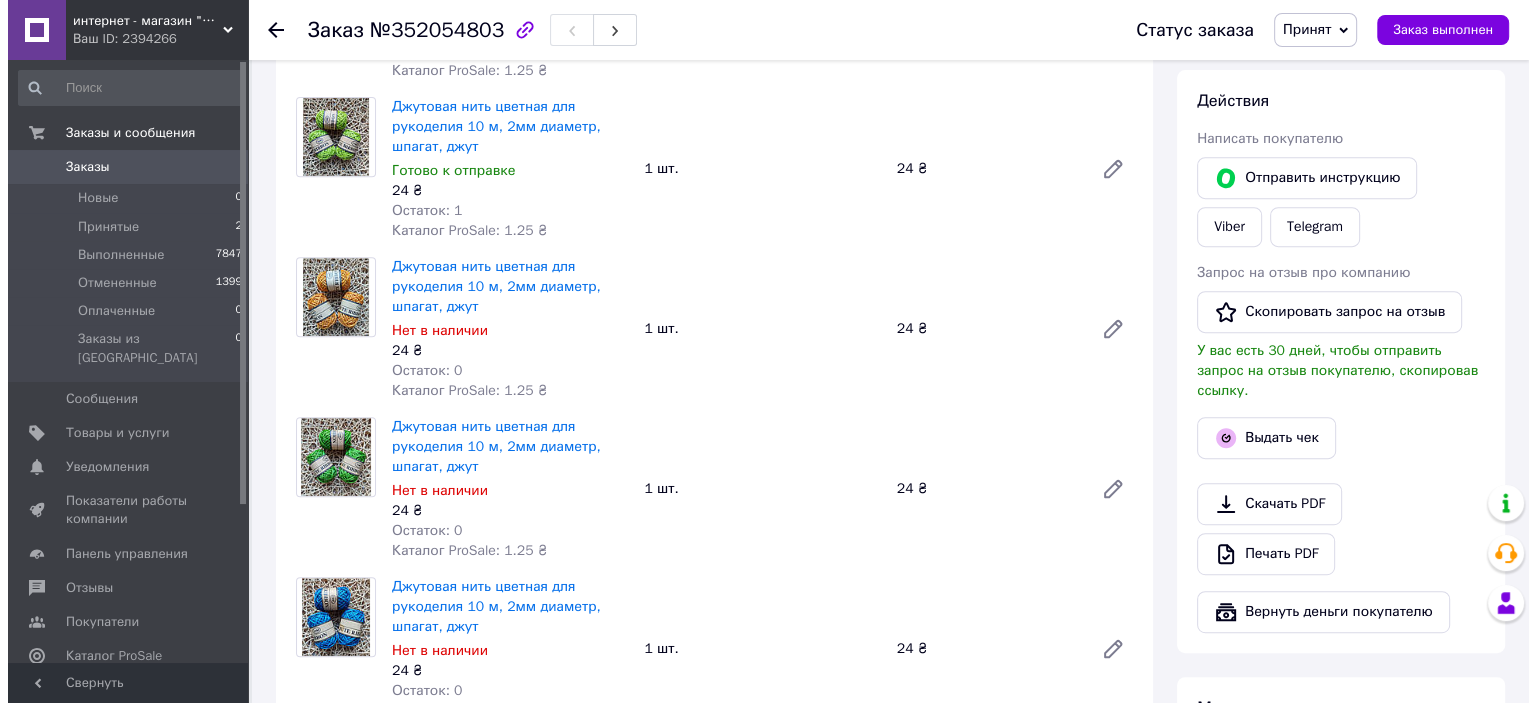 scroll, scrollTop: 900, scrollLeft: 0, axis: vertical 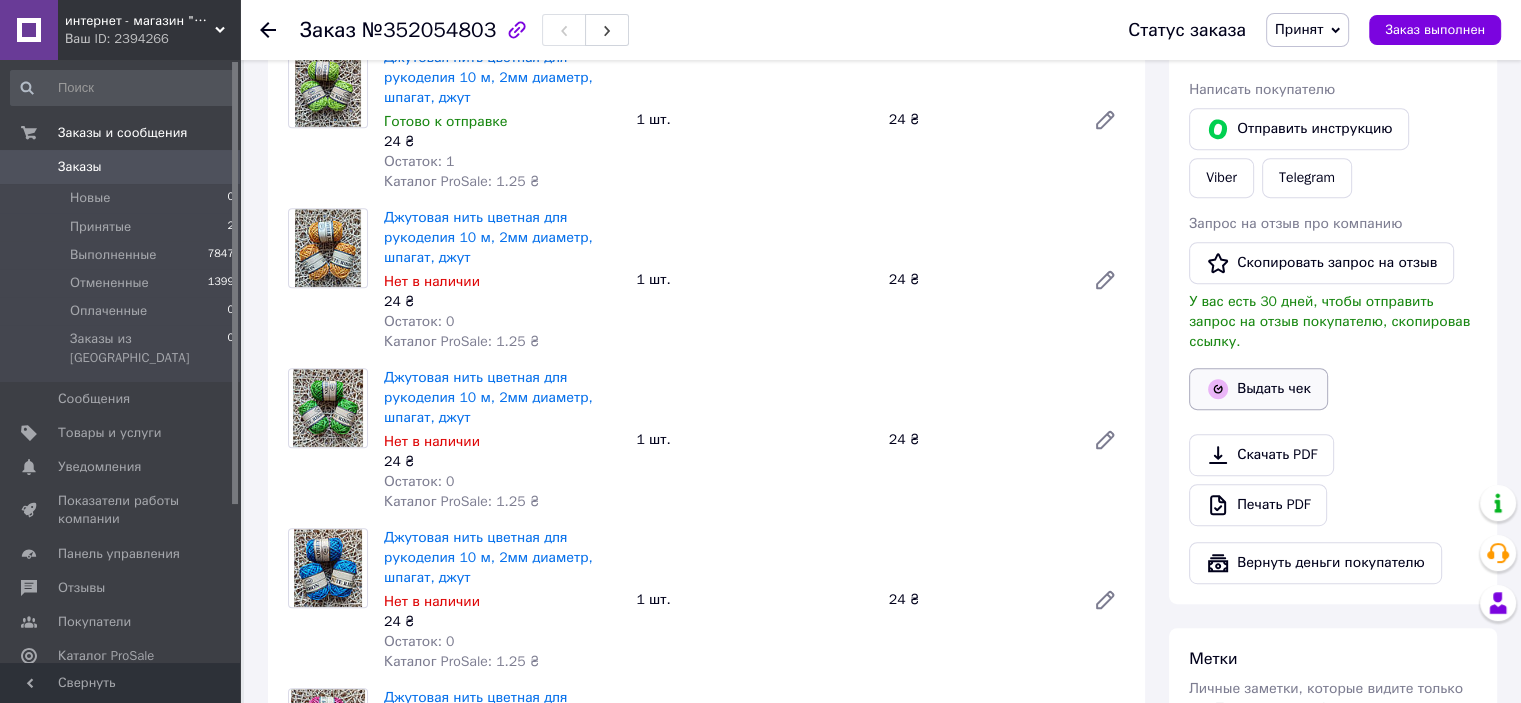 click on "Выдать чек" at bounding box center [1258, 389] 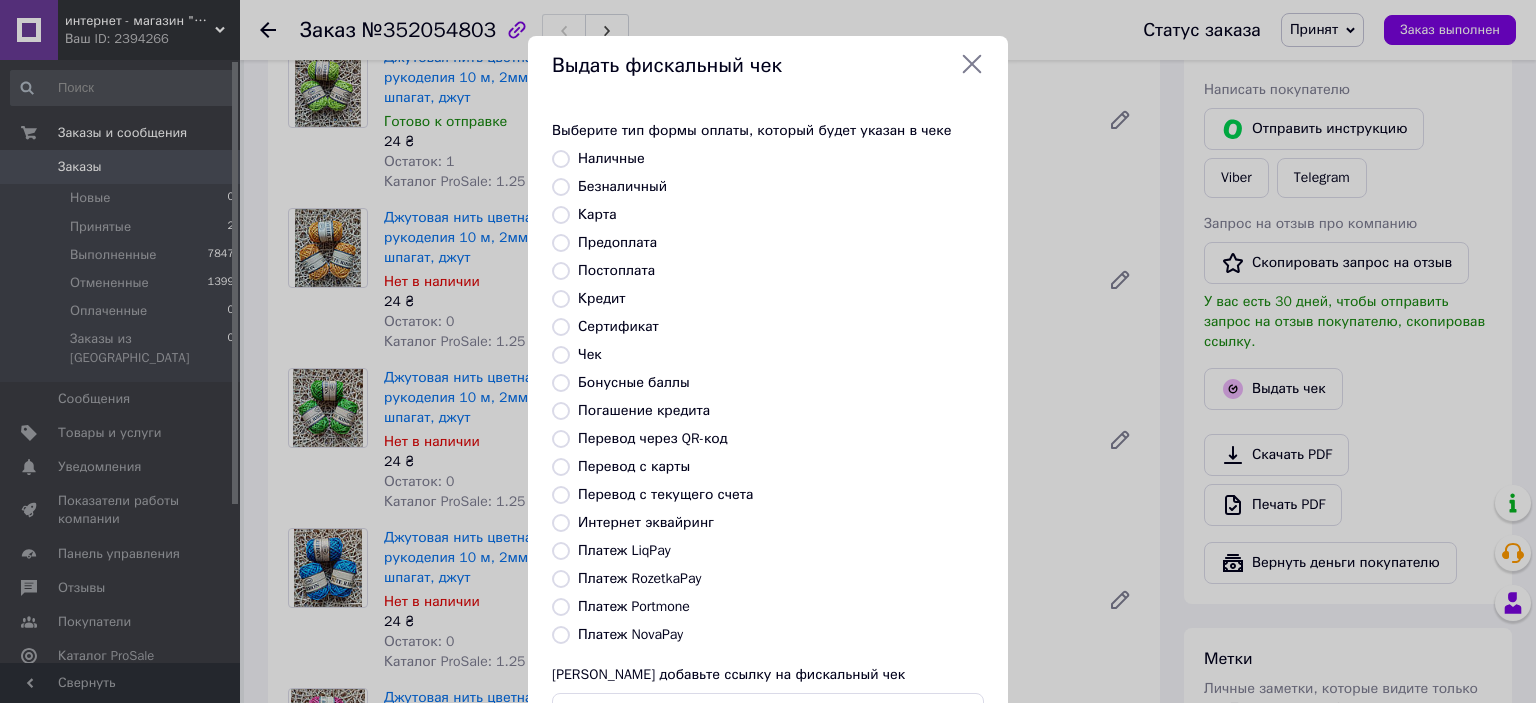 click on "Платеж RozetkaPay" at bounding box center (639, 578) 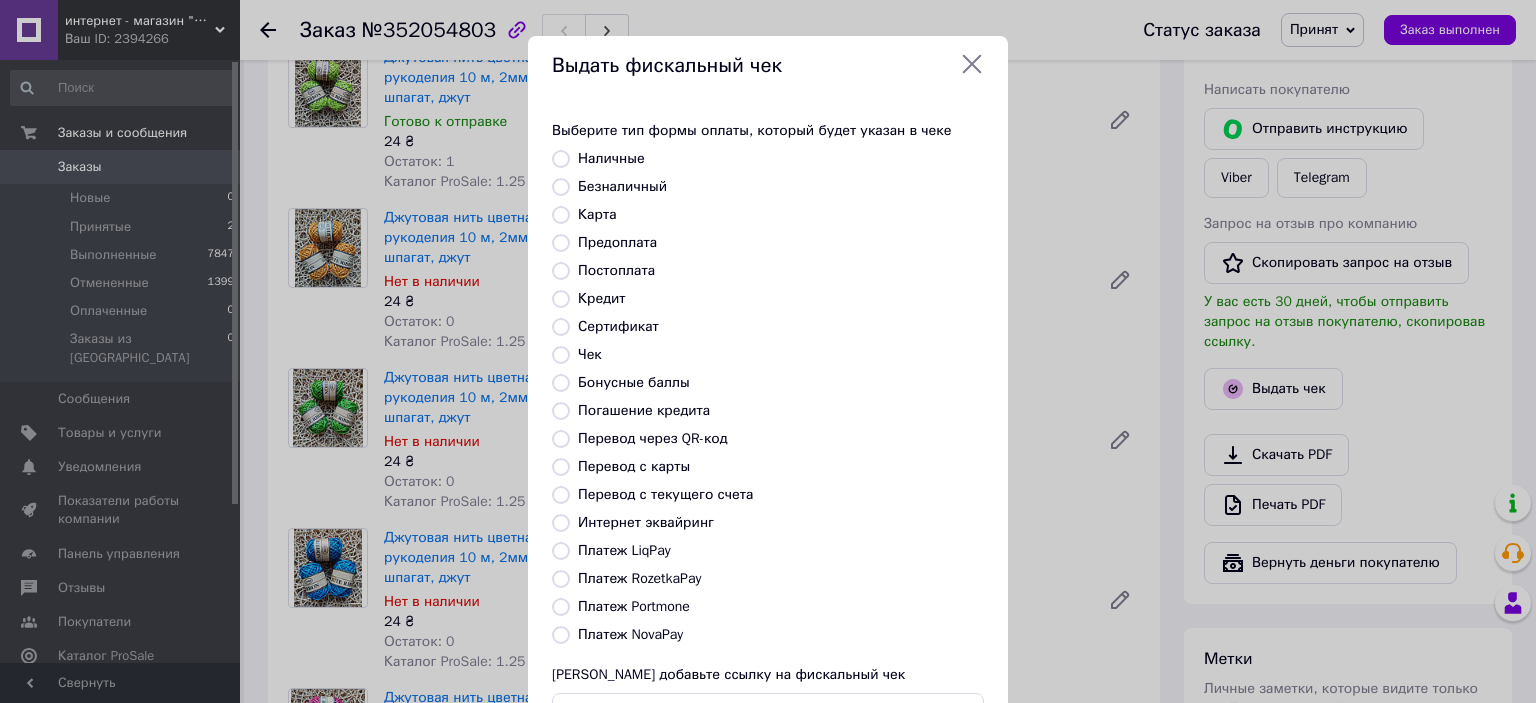 radio on "true" 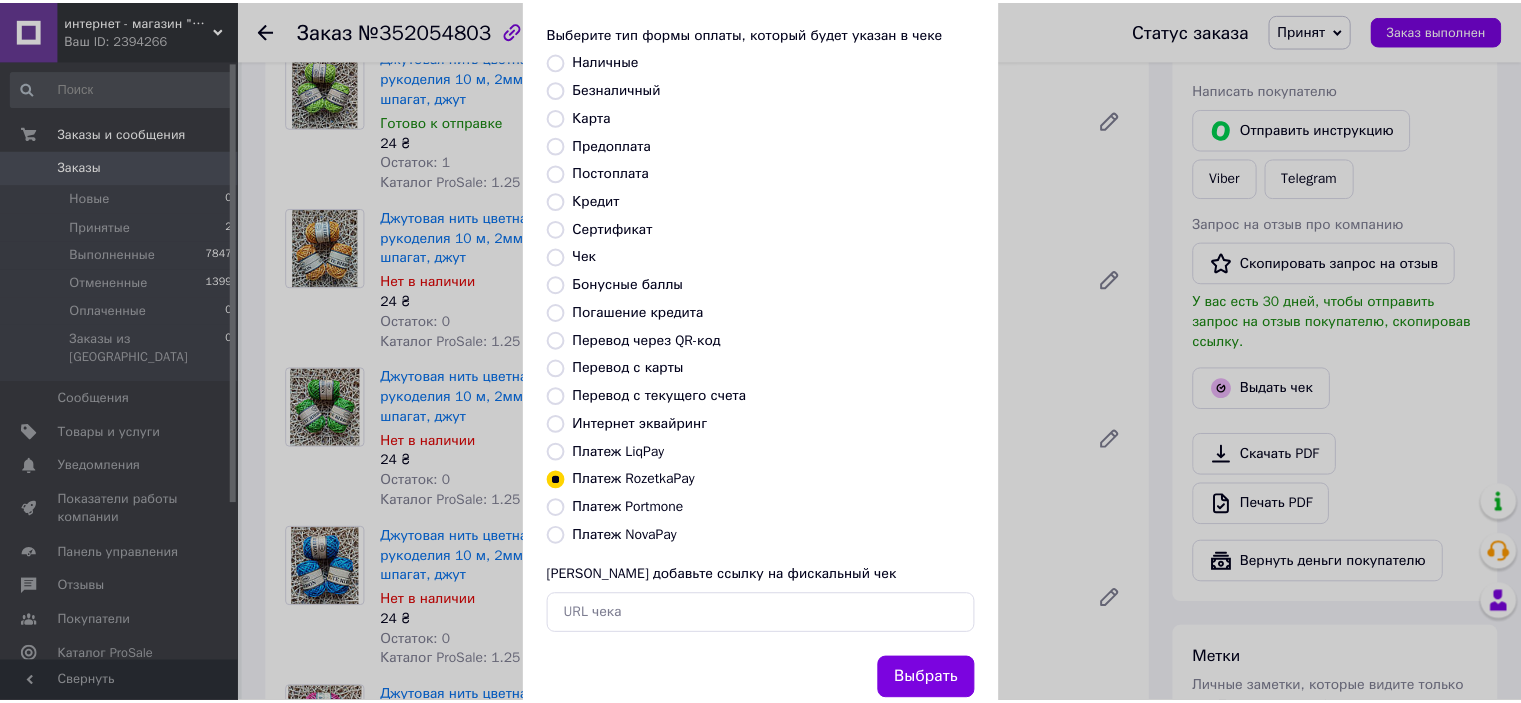 scroll, scrollTop: 155, scrollLeft: 0, axis: vertical 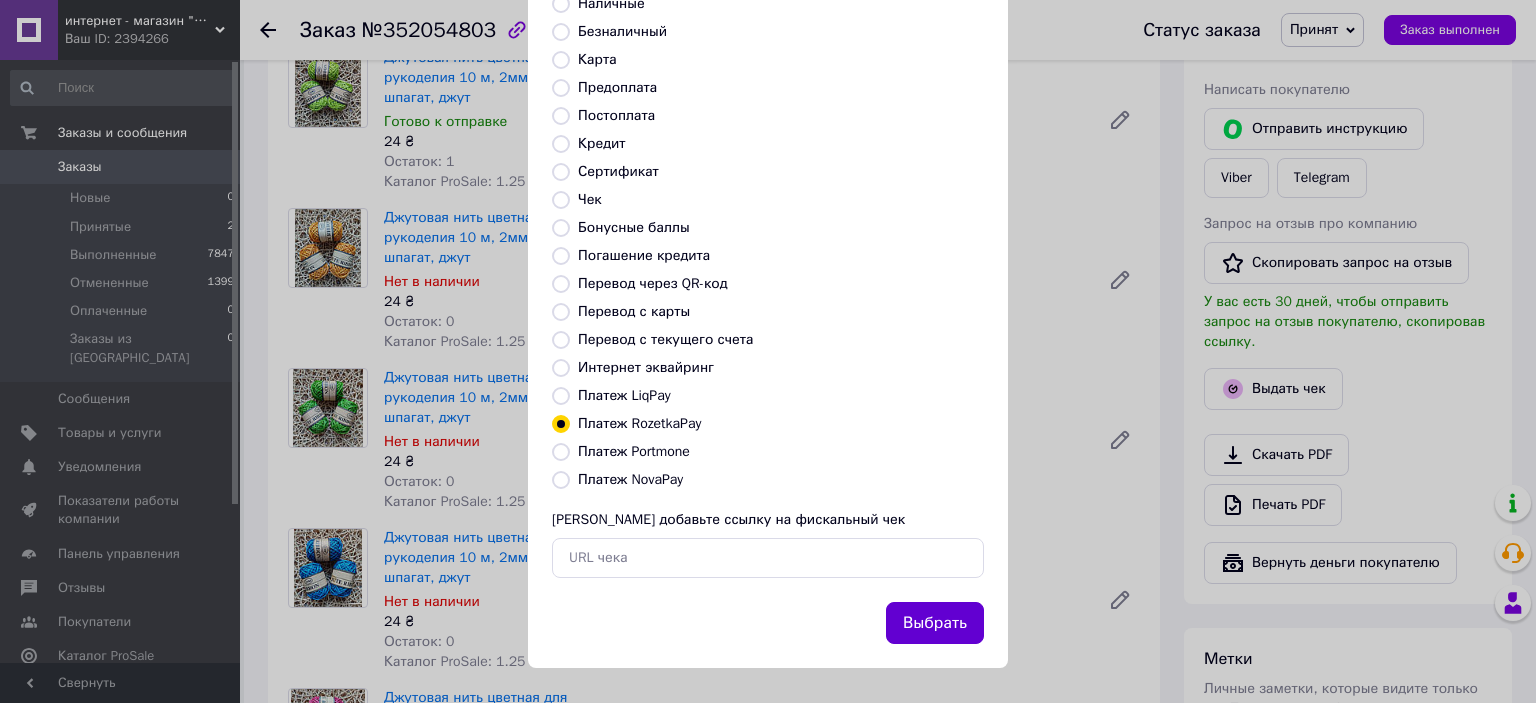 click on "Выбрать" at bounding box center (935, 623) 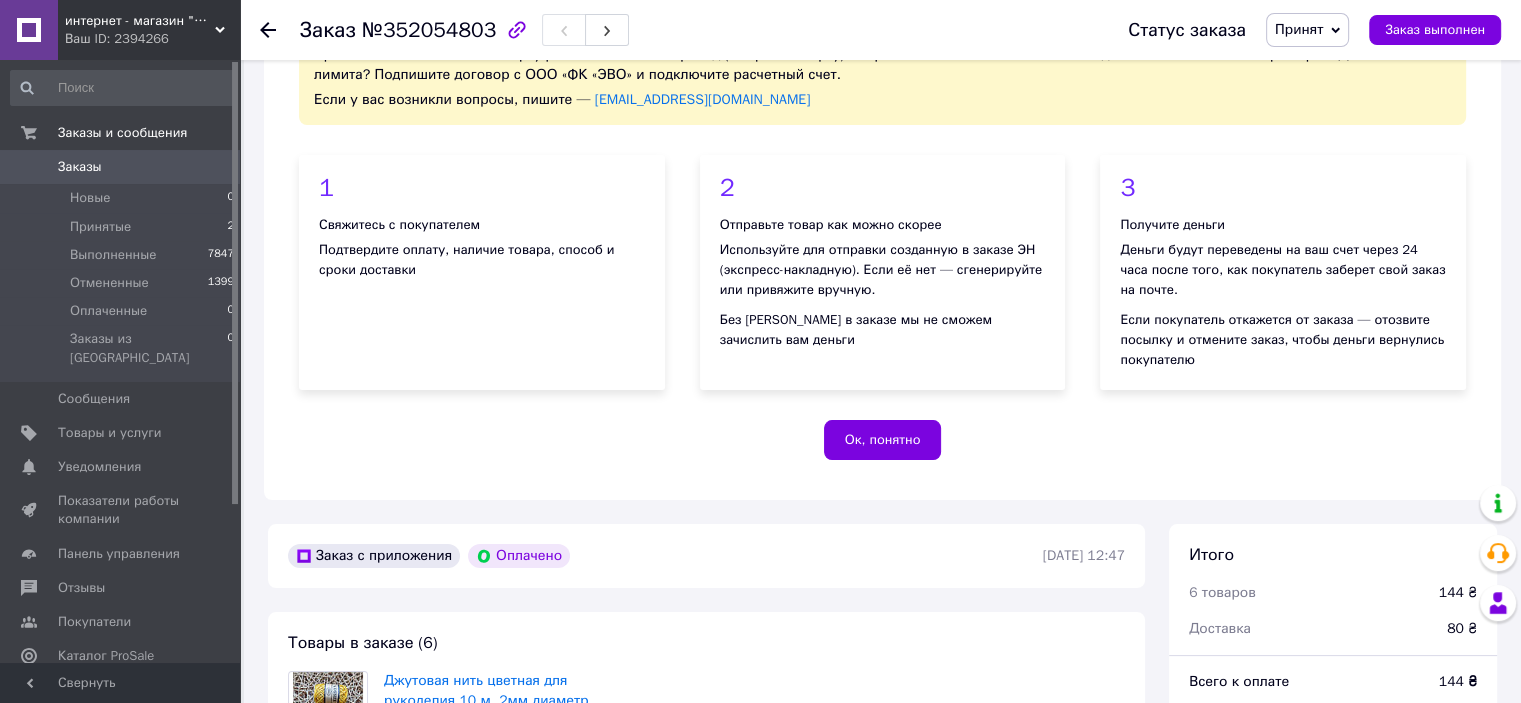 scroll, scrollTop: 0, scrollLeft: 0, axis: both 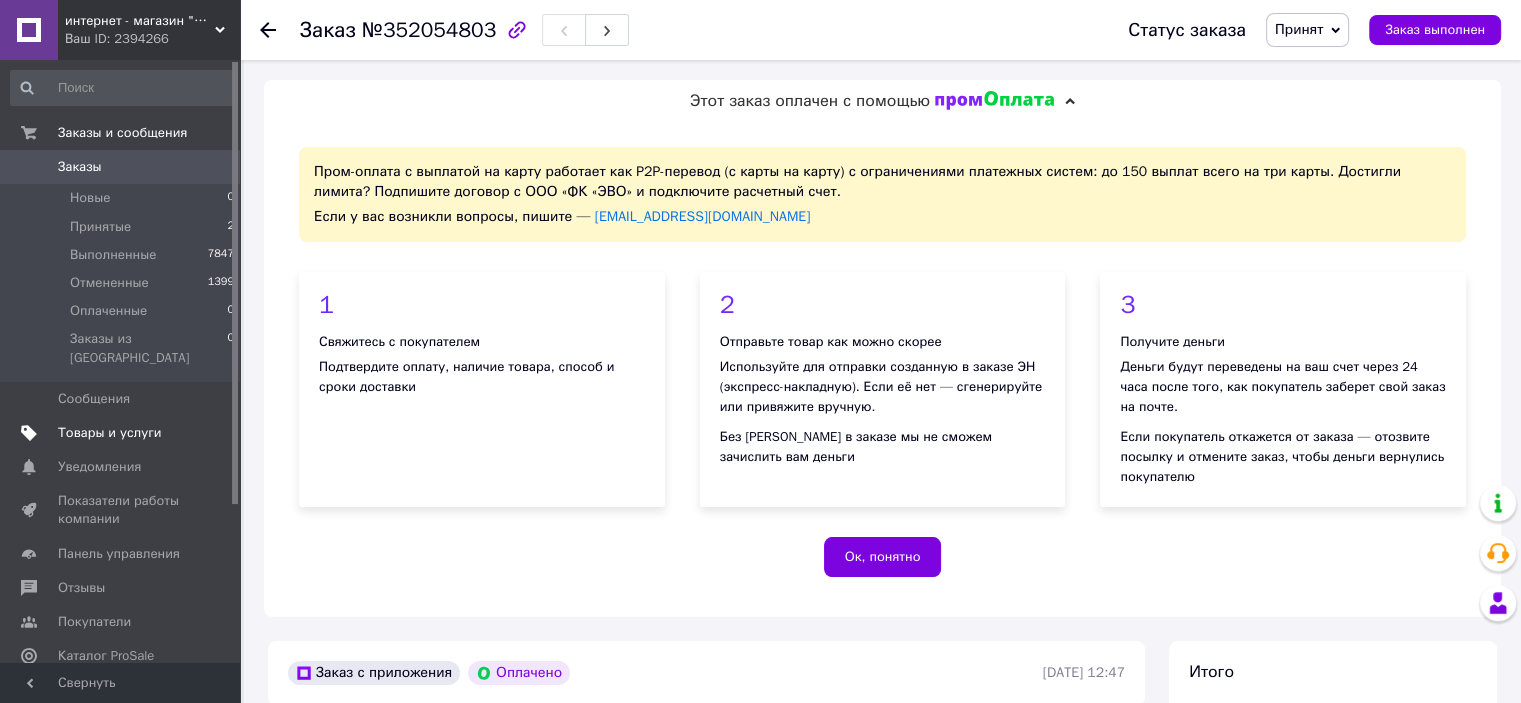 click on "Товары и услуги" at bounding box center (110, 433) 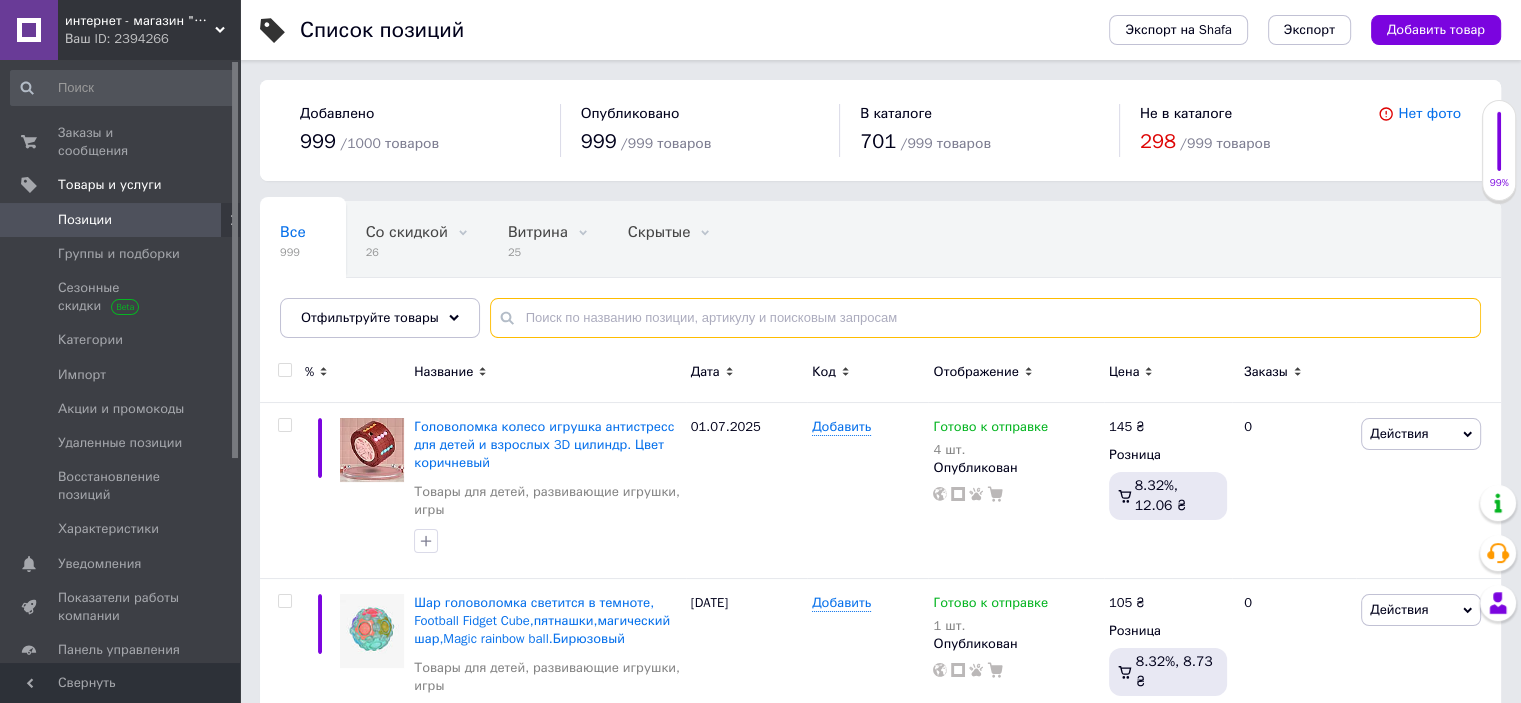 click at bounding box center (985, 318) 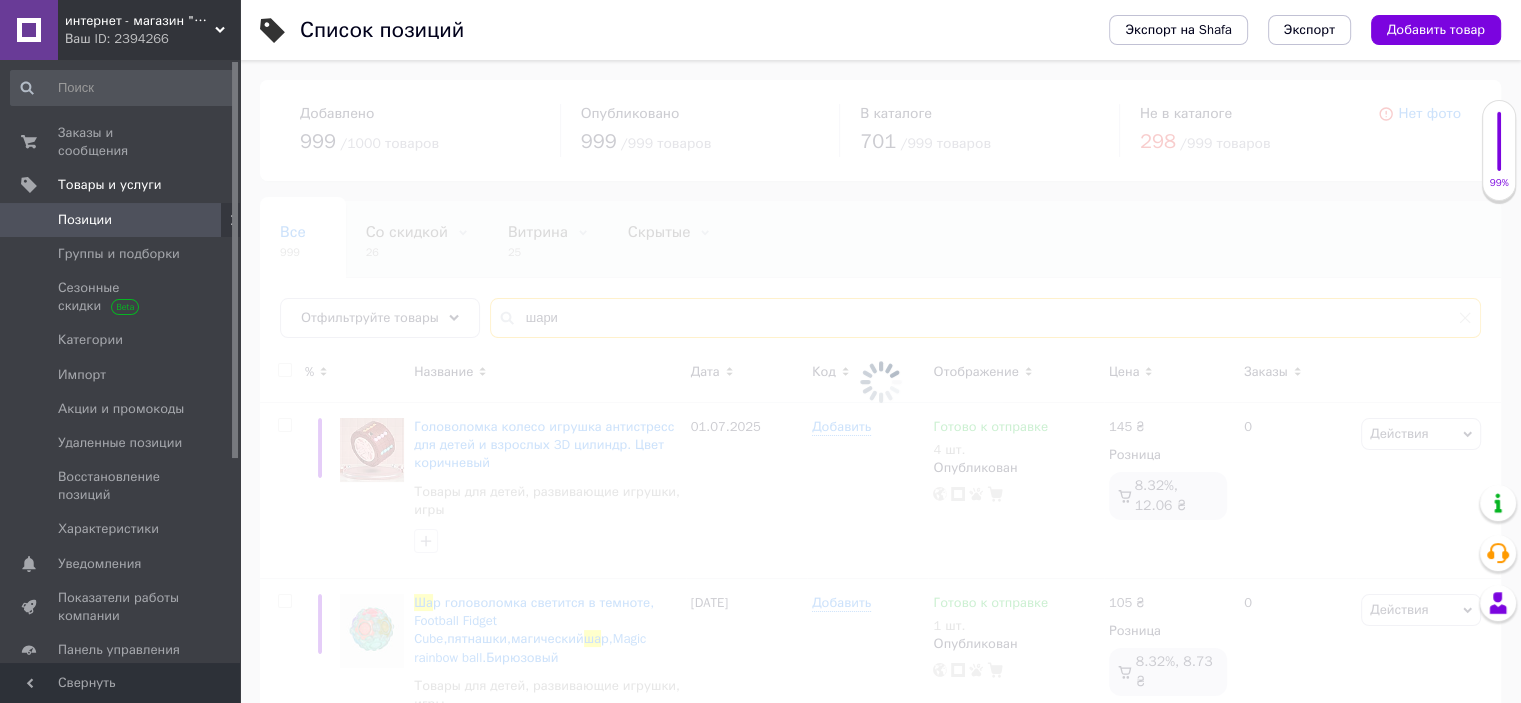 type on "шарик" 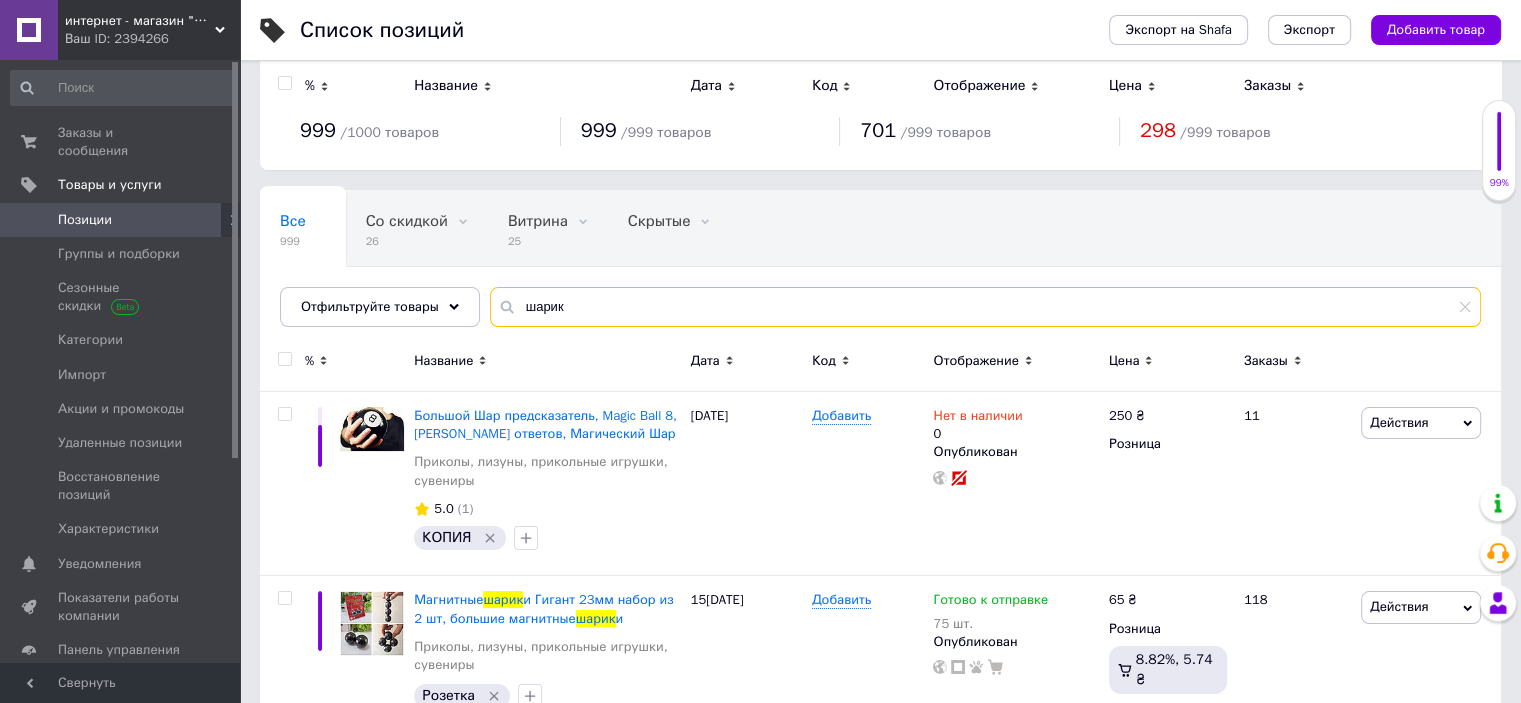 scroll, scrollTop: 0, scrollLeft: 0, axis: both 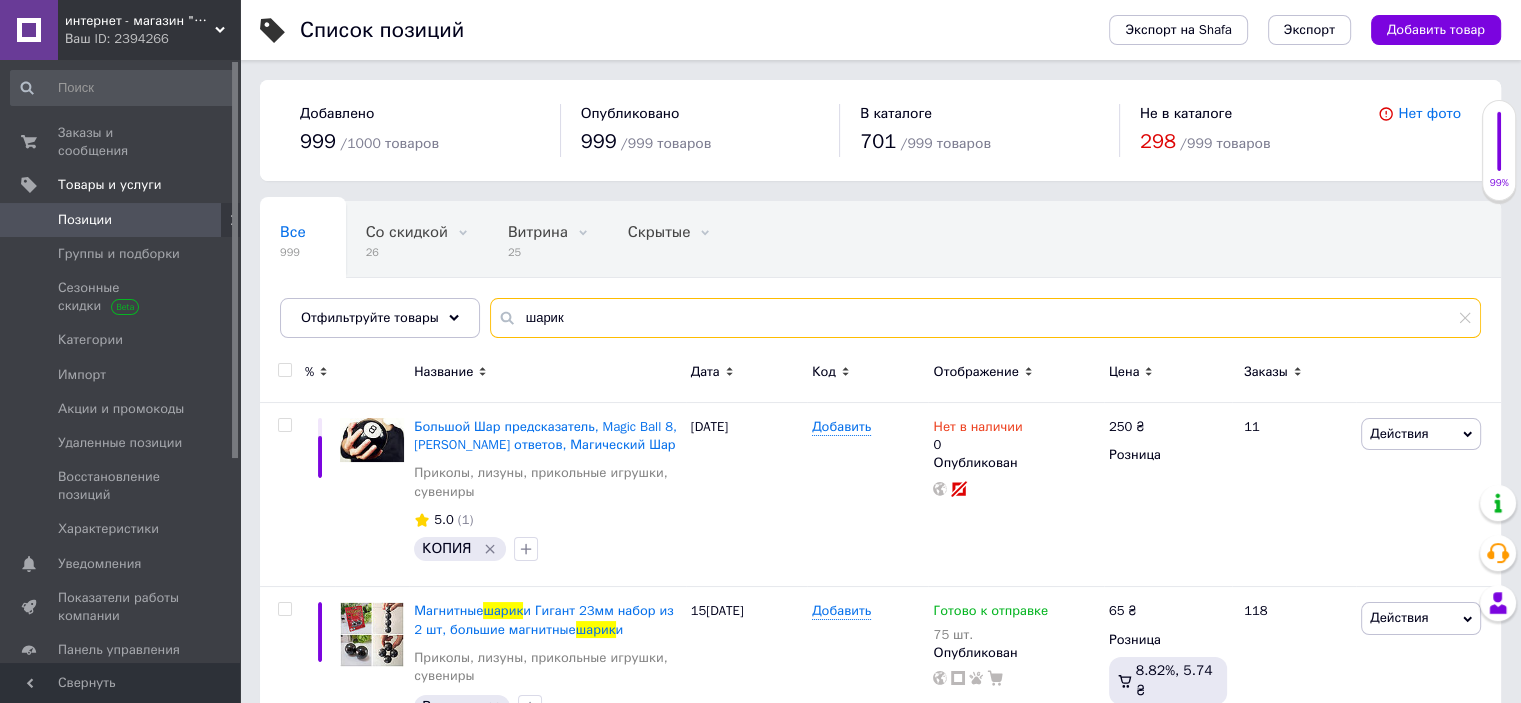 drag, startPoint x: 574, startPoint y: 318, endPoint x: 496, endPoint y: 326, distance: 78.40918 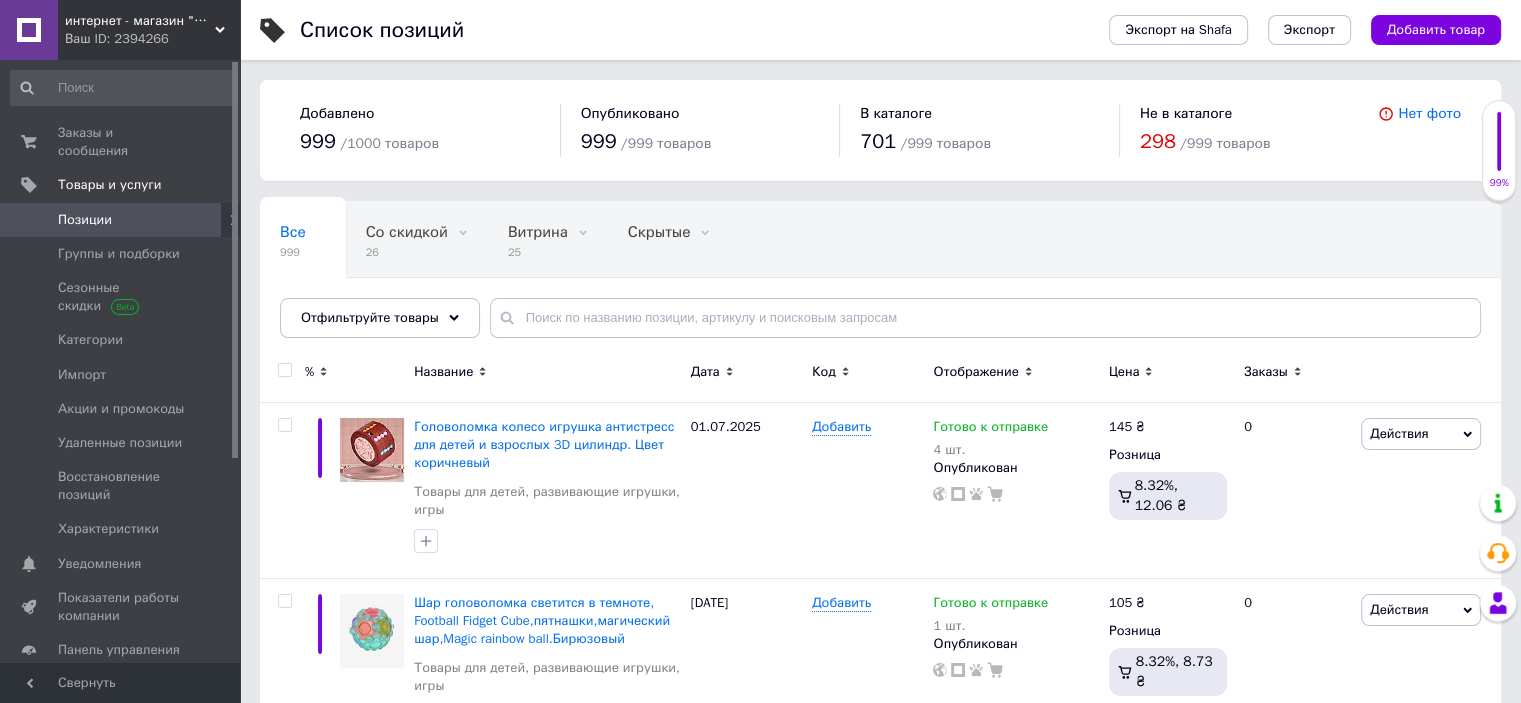 click 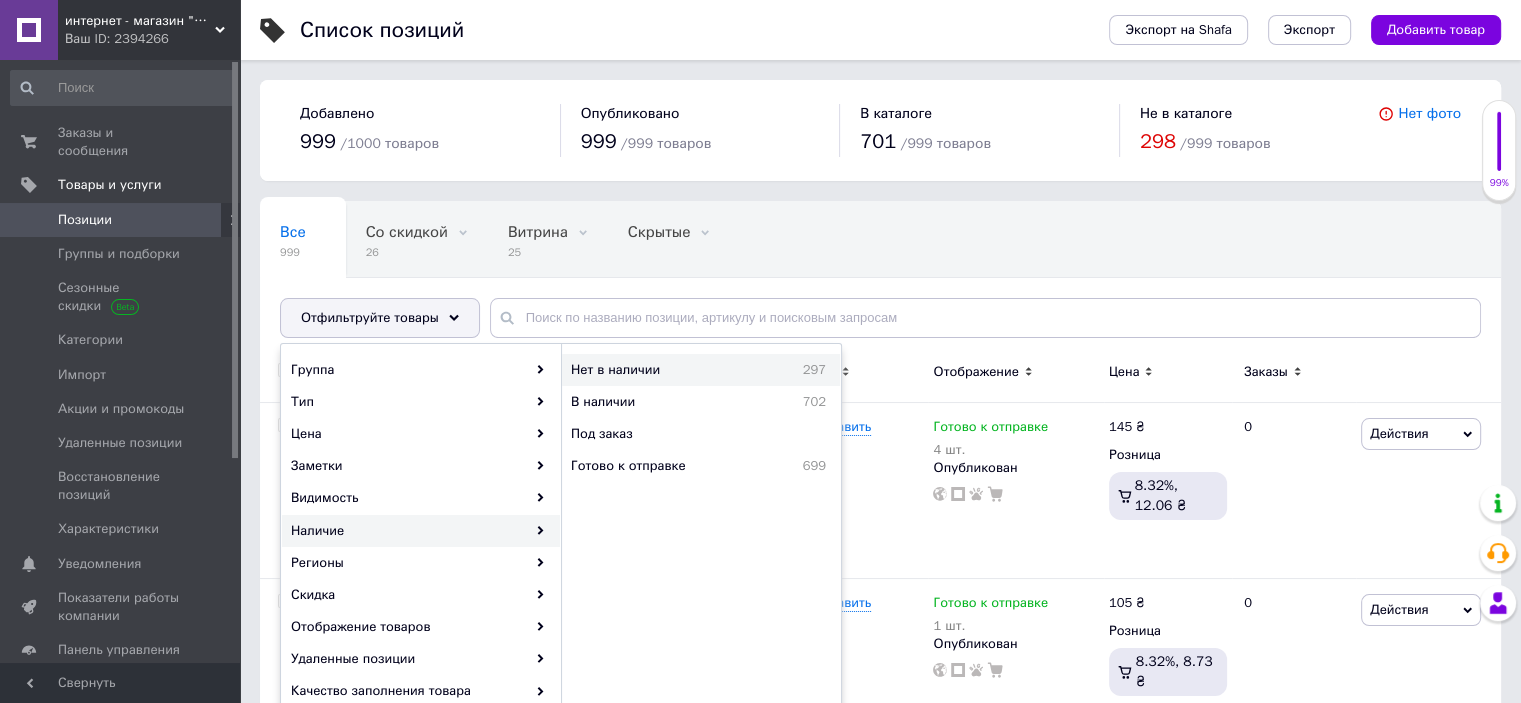 click on "Нет в наличии" at bounding box center (663, 370) 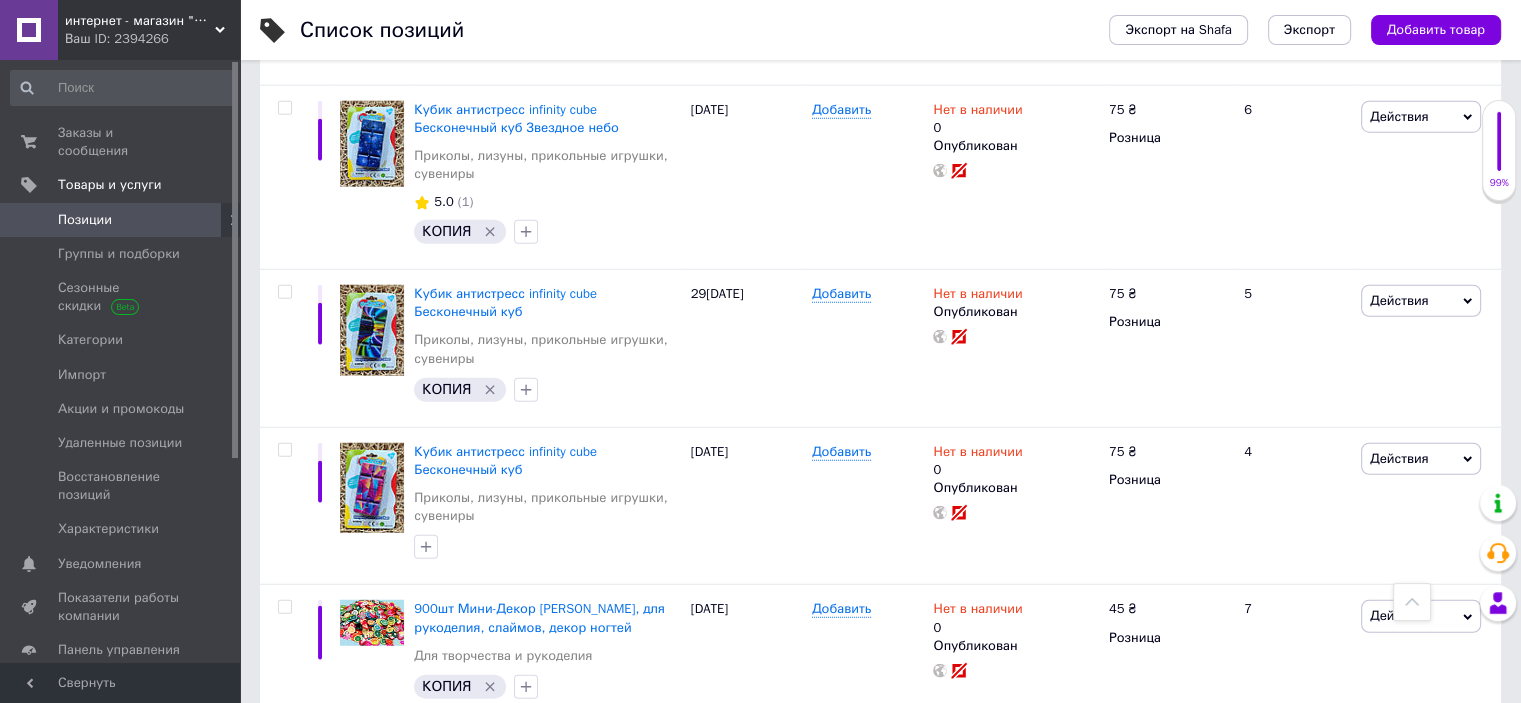 scroll, scrollTop: 15024, scrollLeft: 0, axis: vertical 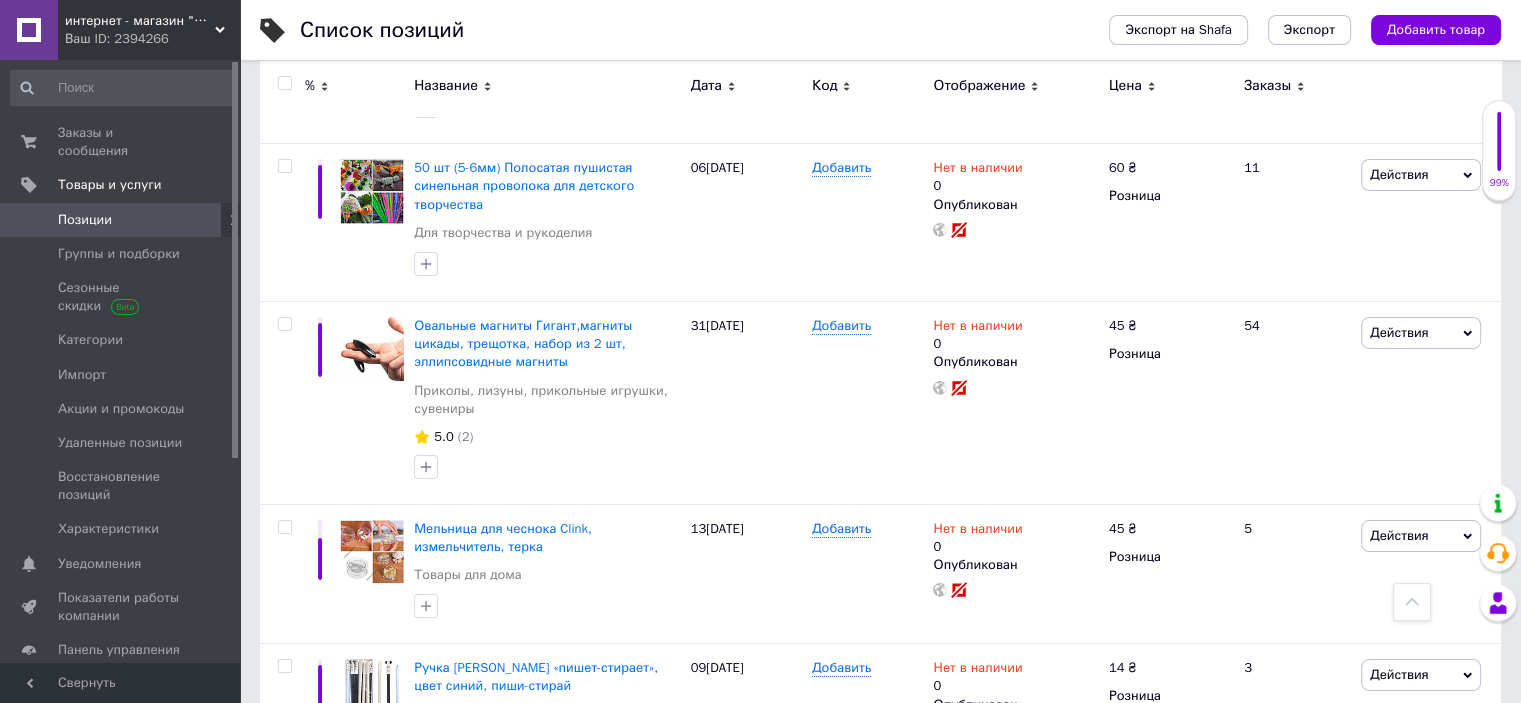 click on "3" at bounding box center [371, 842] 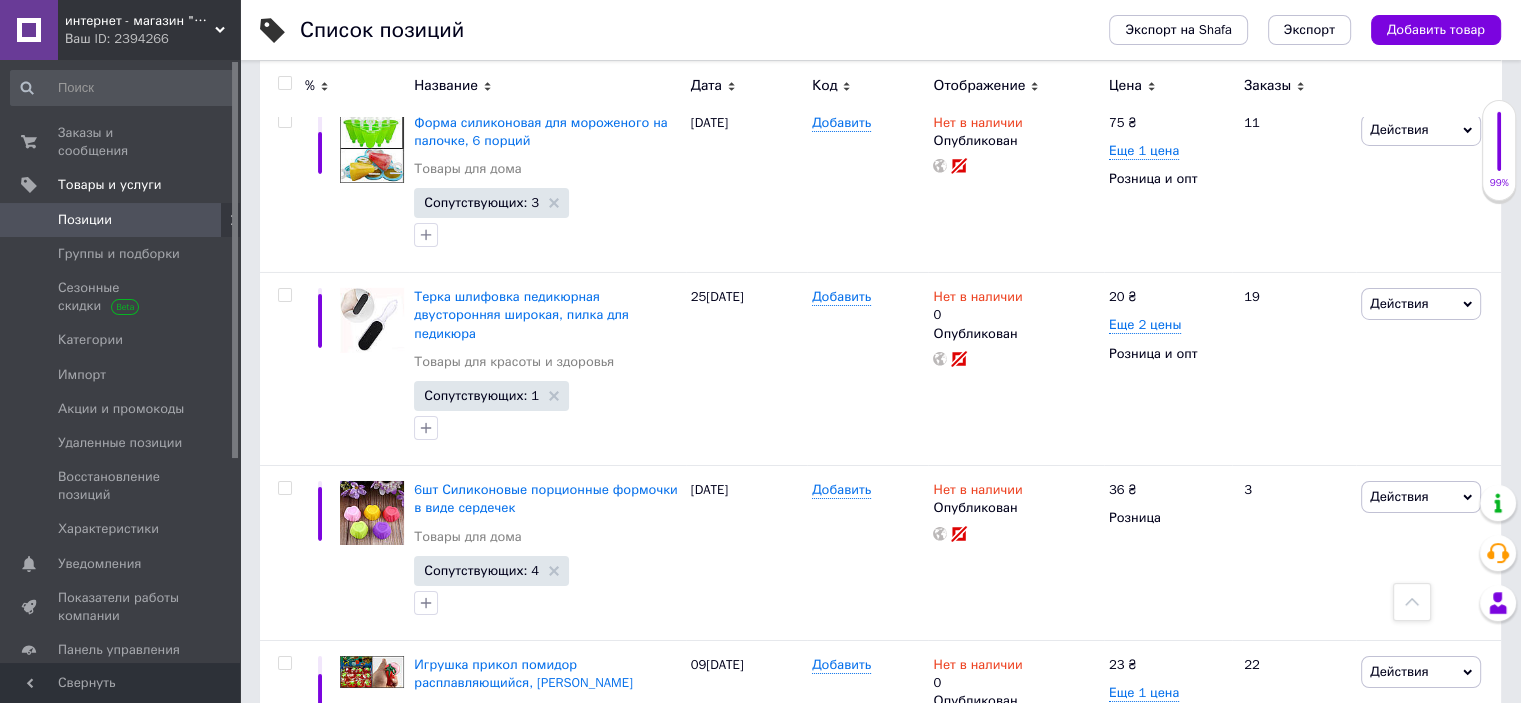 scroll, scrollTop: 14524, scrollLeft: 0, axis: vertical 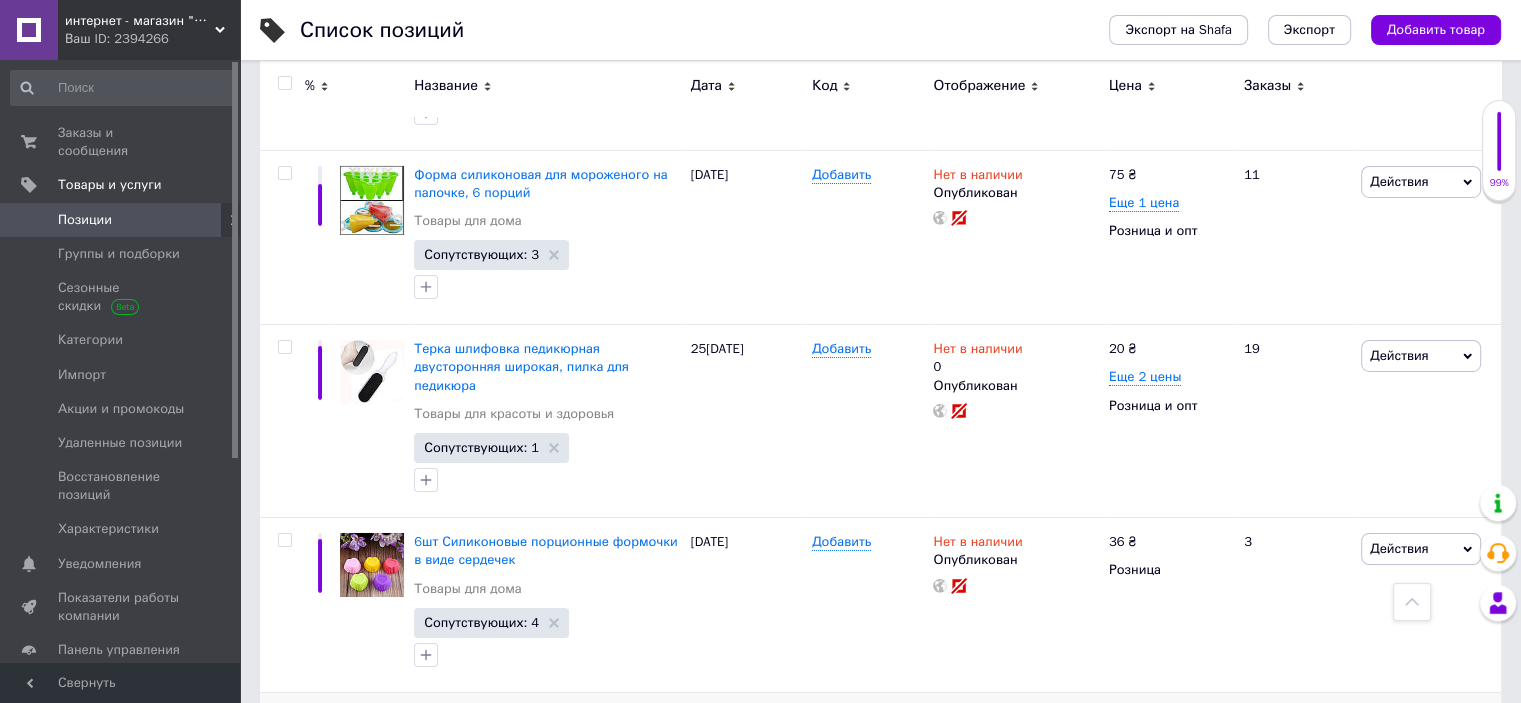 click on "Действия" at bounding box center [1399, 723] 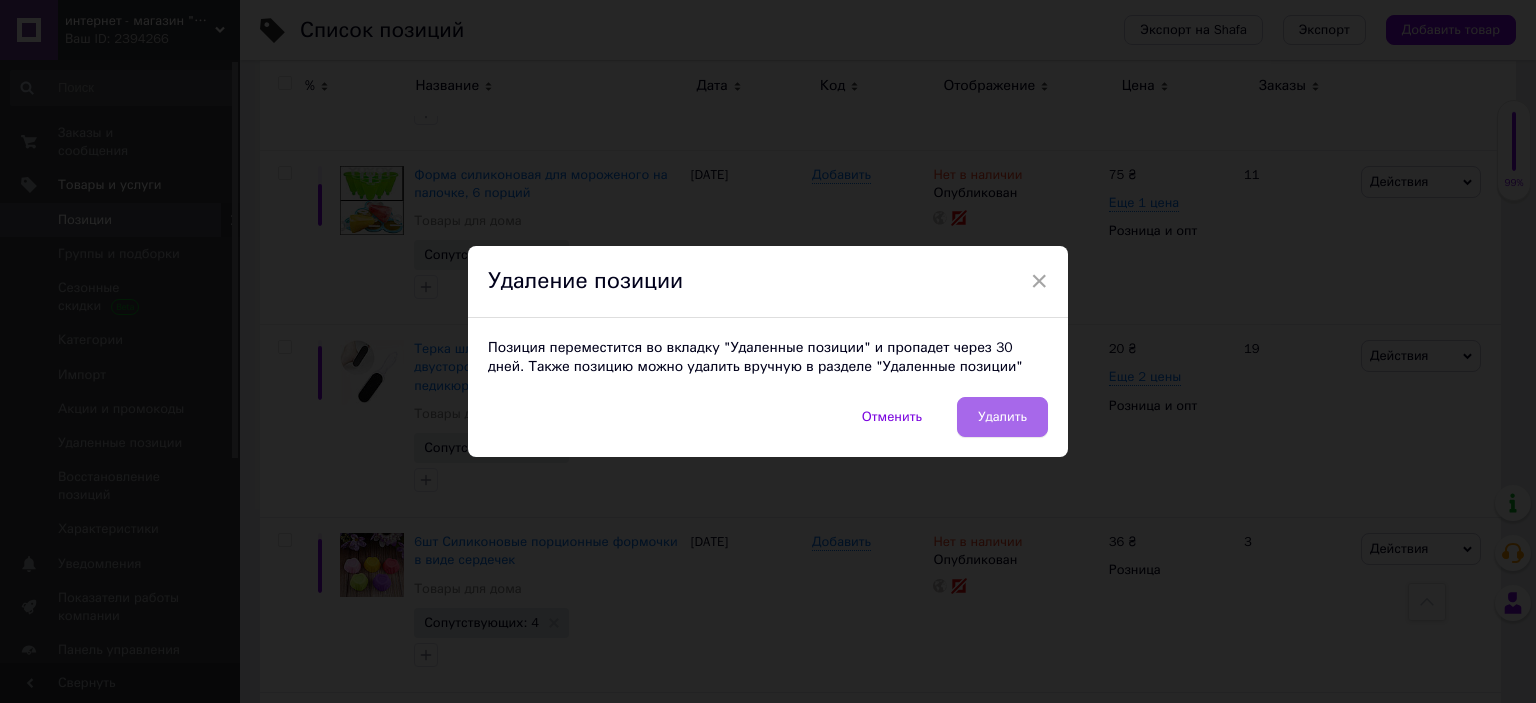 click on "Удалить" at bounding box center (1002, 417) 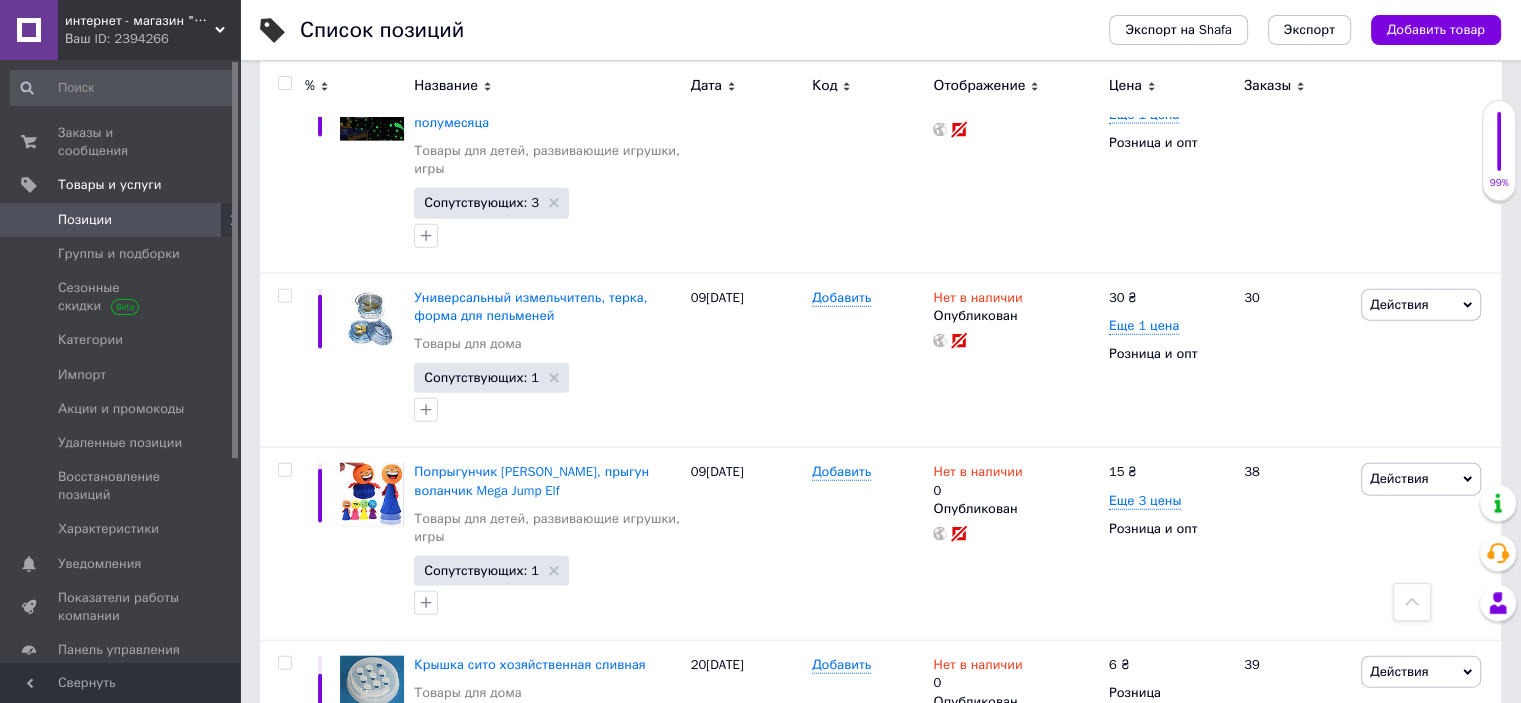 scroll, scrollTop: 12124, scrollLeft: 0, axis: vertical 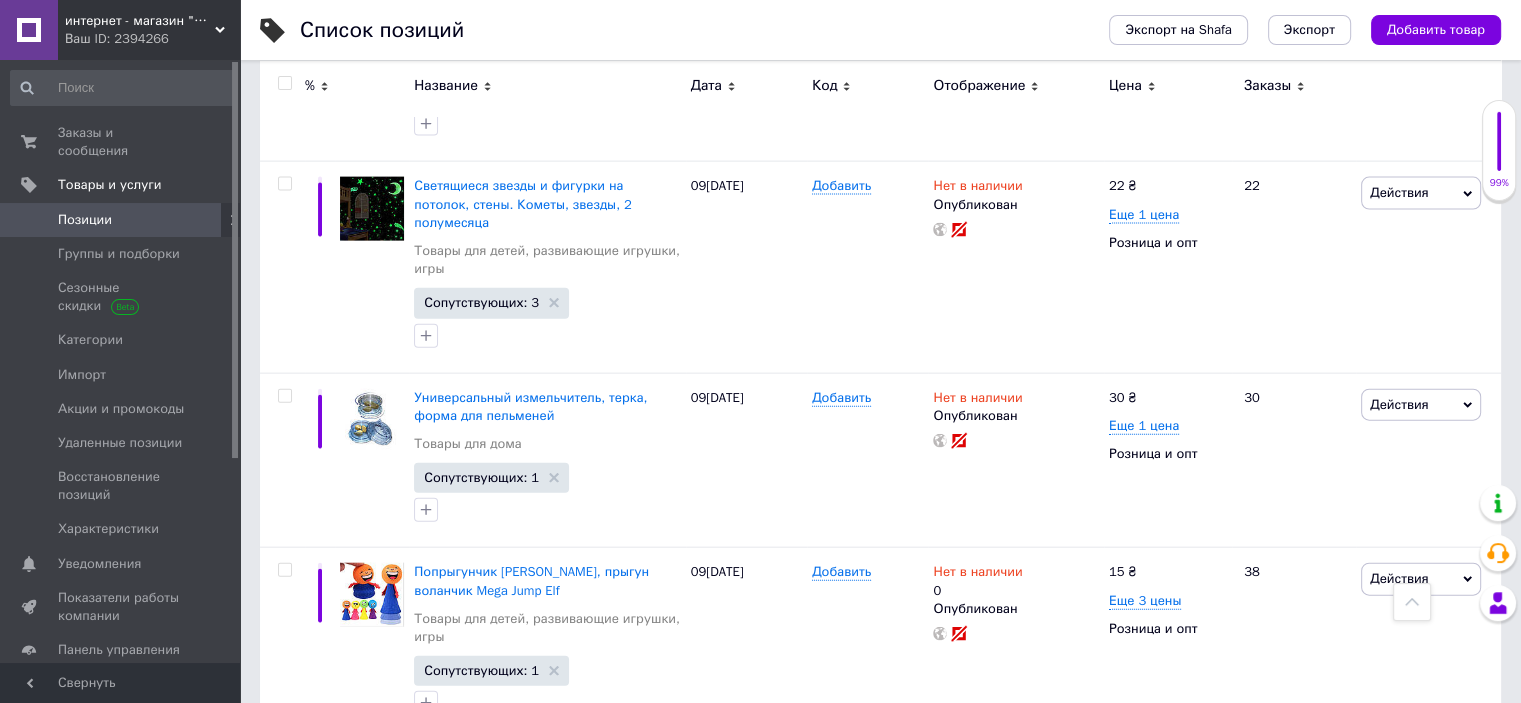 click 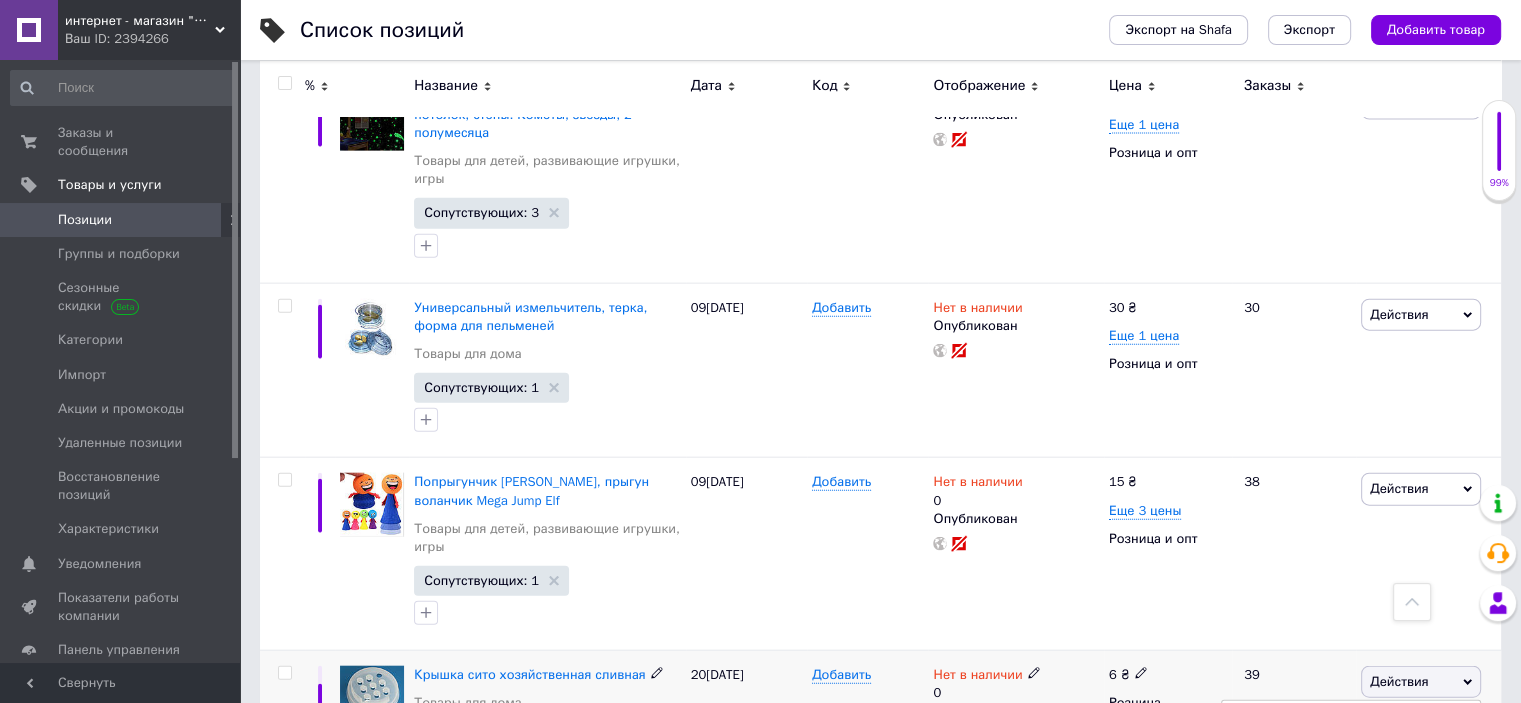 scroll, scrollTop: 12424, scrollLeft: 0, axis: vertical 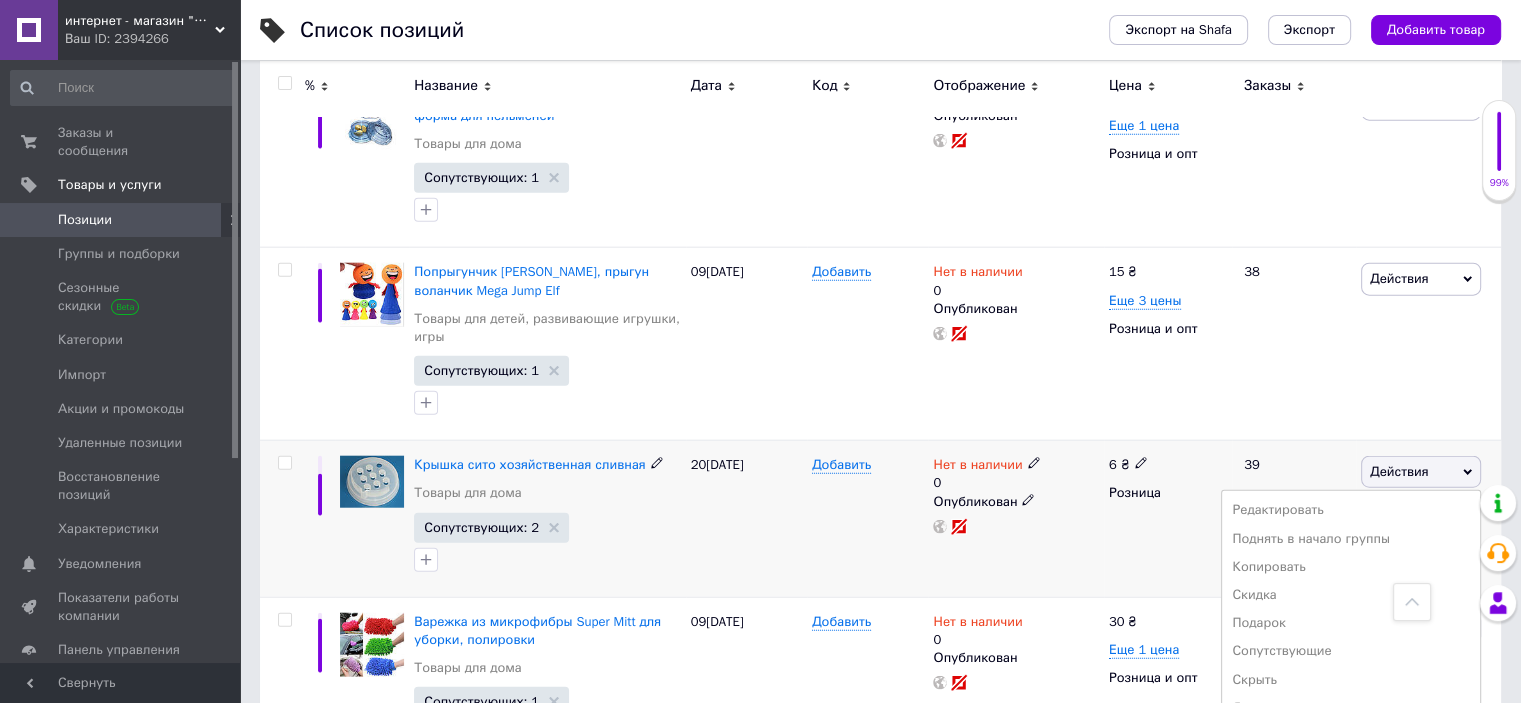 click on "Удалить" at bounding box center [1351, 792] 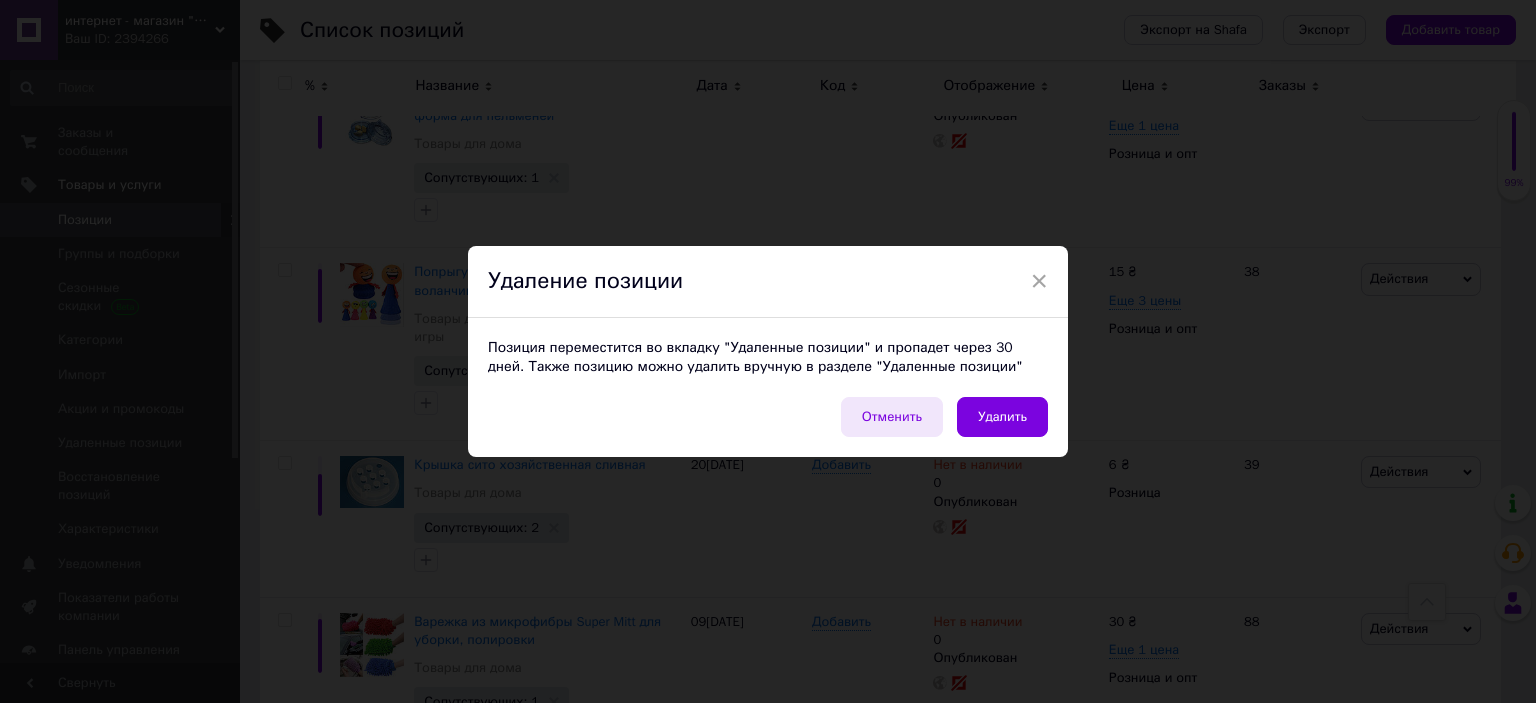 click on "Отменить" at bounding box center (892, 417) 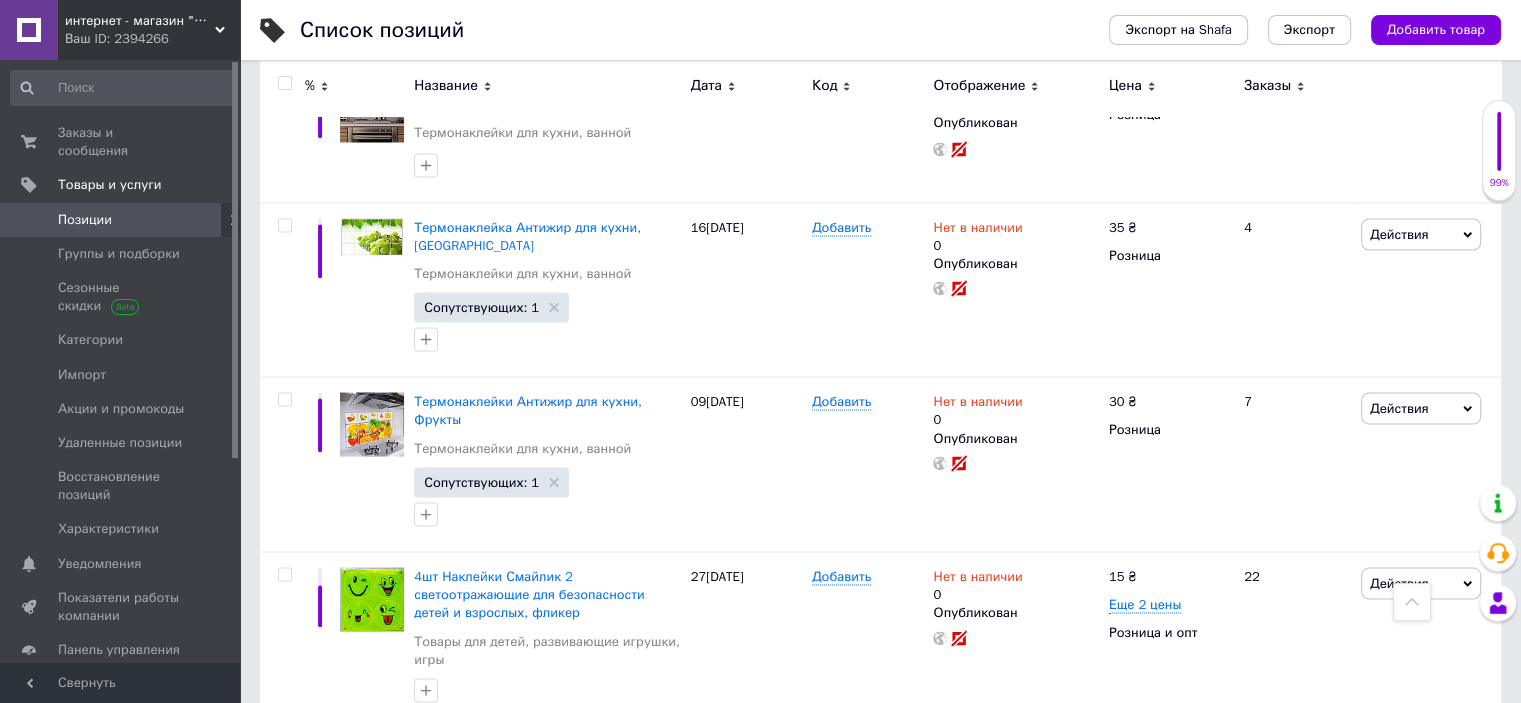 scroll, scrollTop: 11224, scrollLeft: 0, axis: vertical 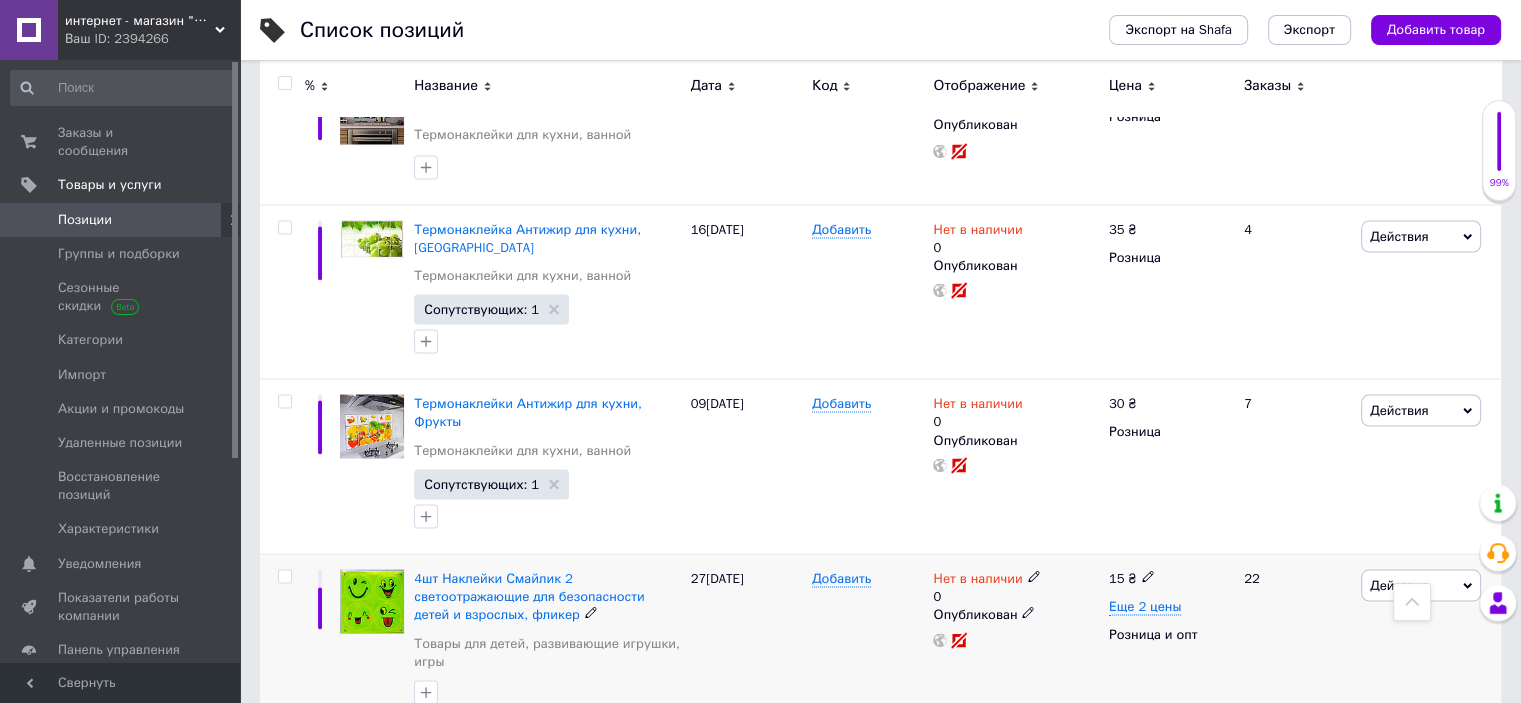 click on "Действия" at bounding box center (1421, 585) 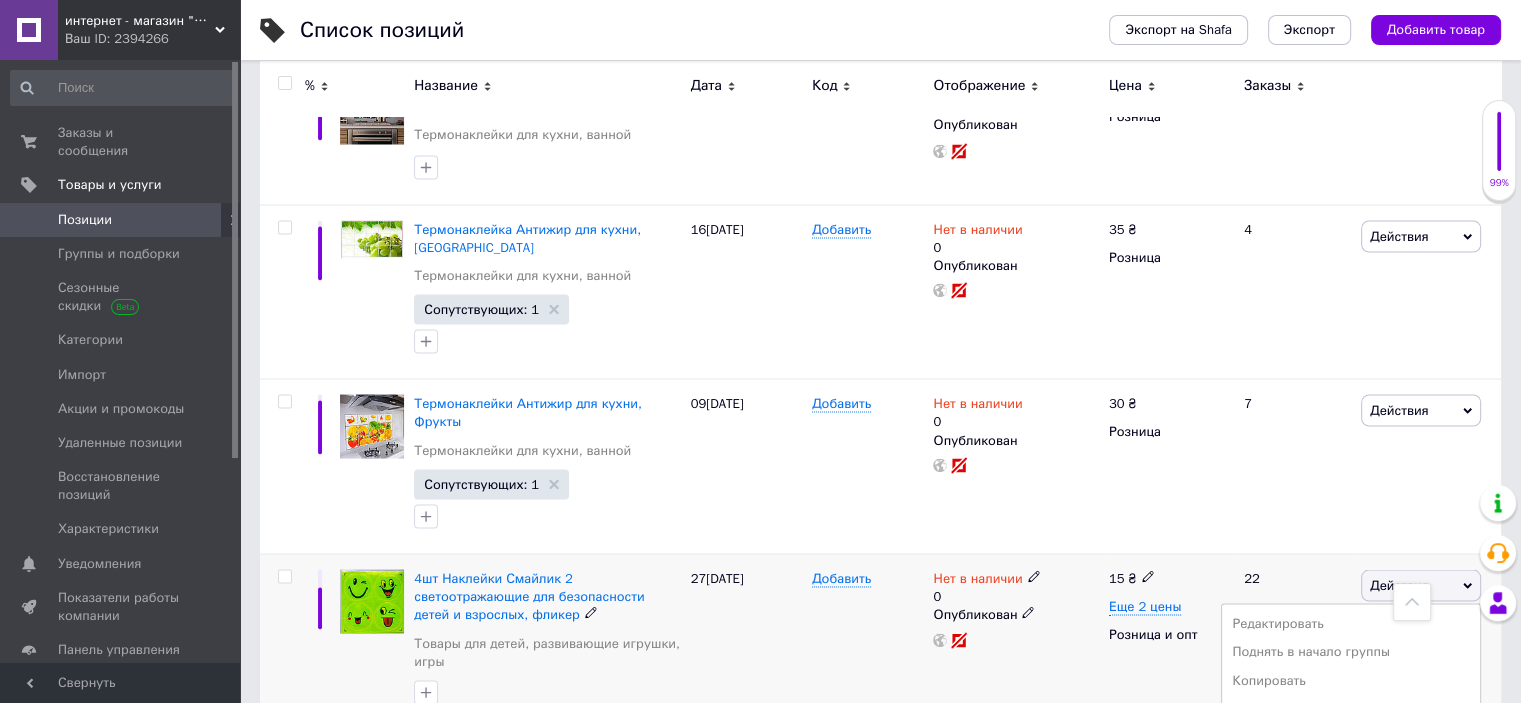 click on "Удалить" at bounding box center [1351, 905] 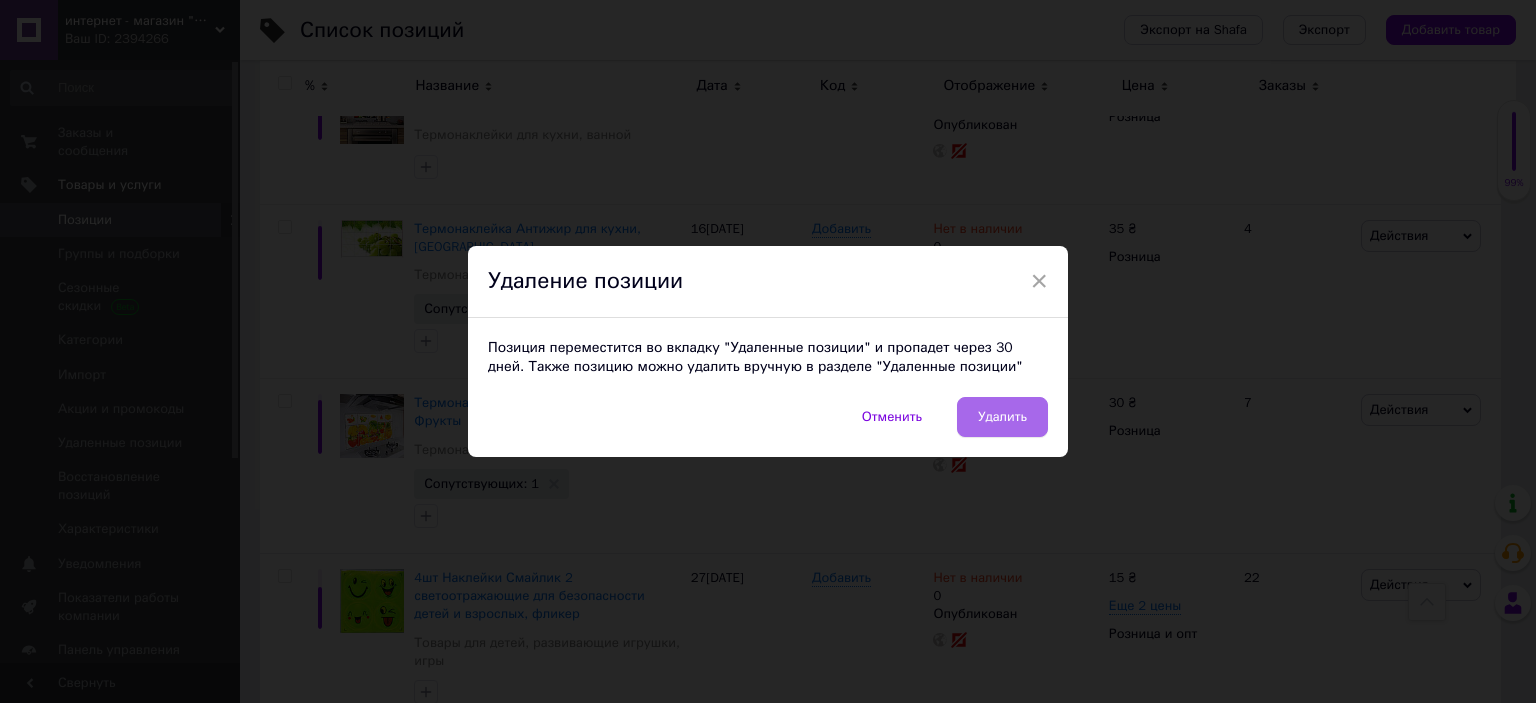 click on "Удалить" at bounding box center [1002, 417] 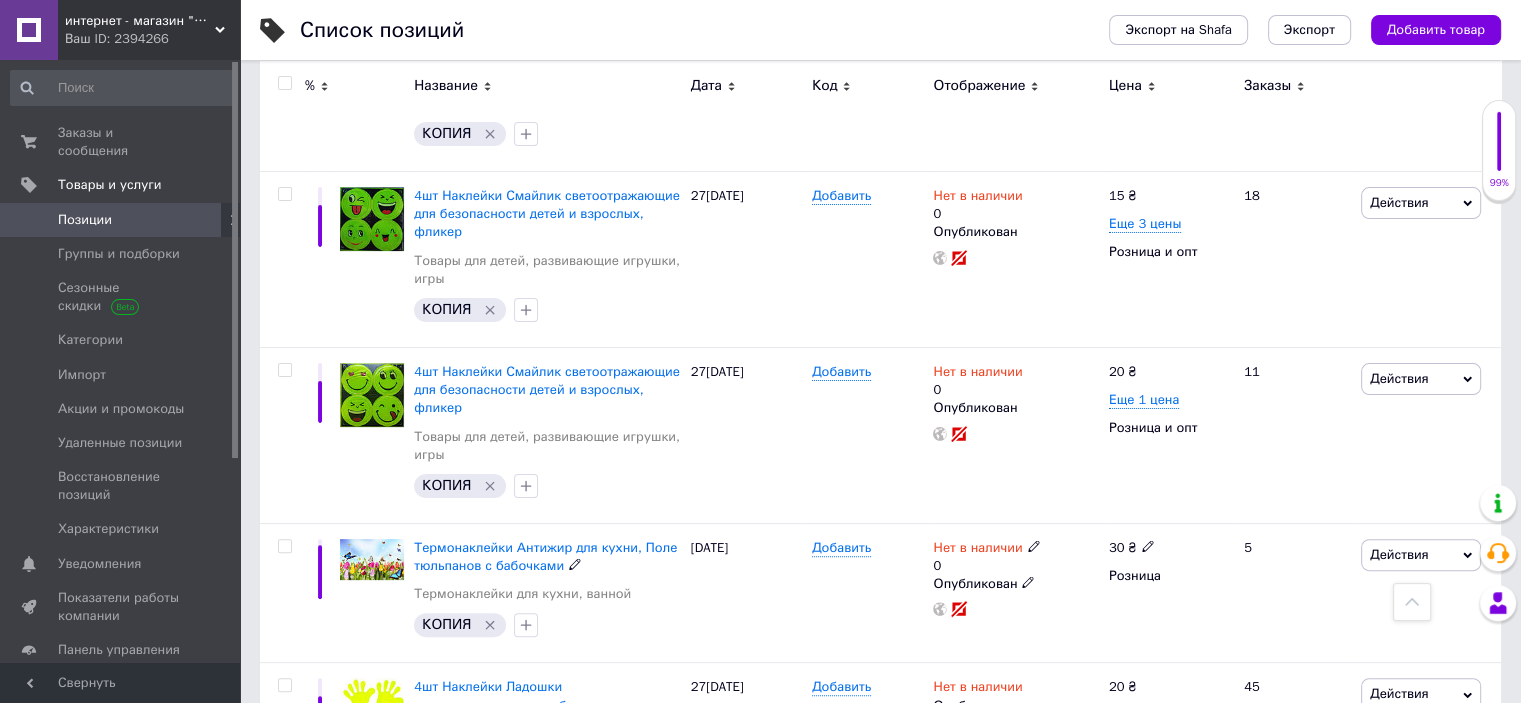 scroll, scrollTop: 0, scrollLeft: 0, axis: both 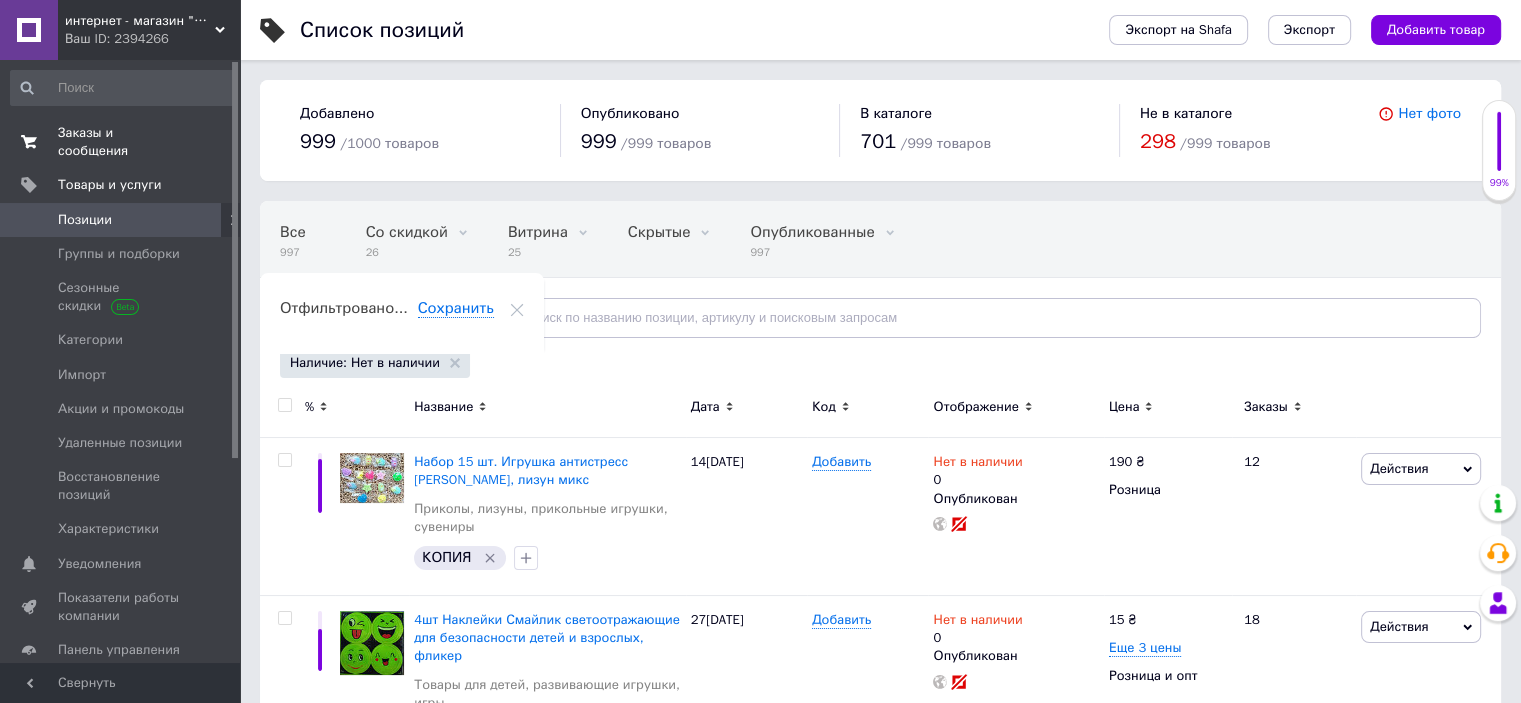 click on "Заказы и сообщения 0 0" at bounding box center (123, 142) 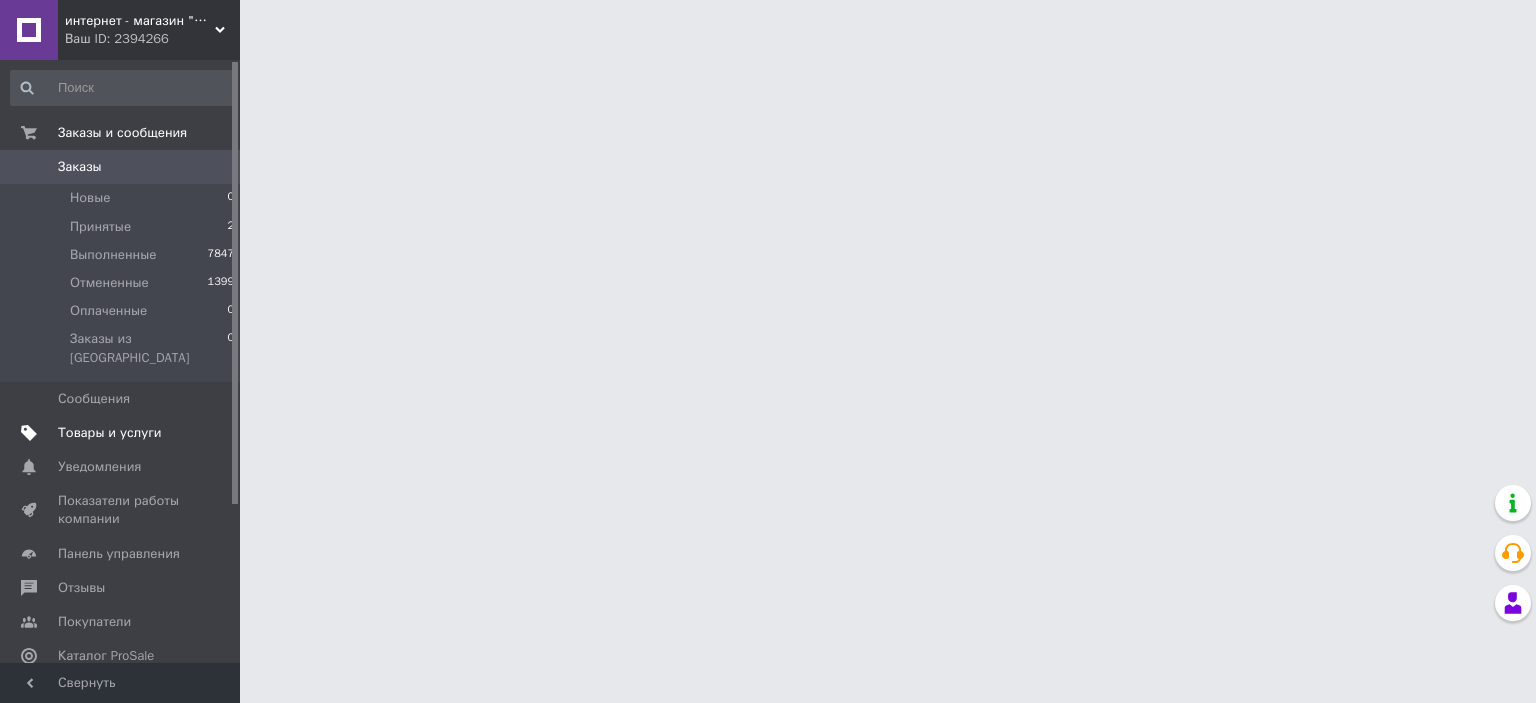 click on "Товары и услуги" at bounding box center (110, 433) 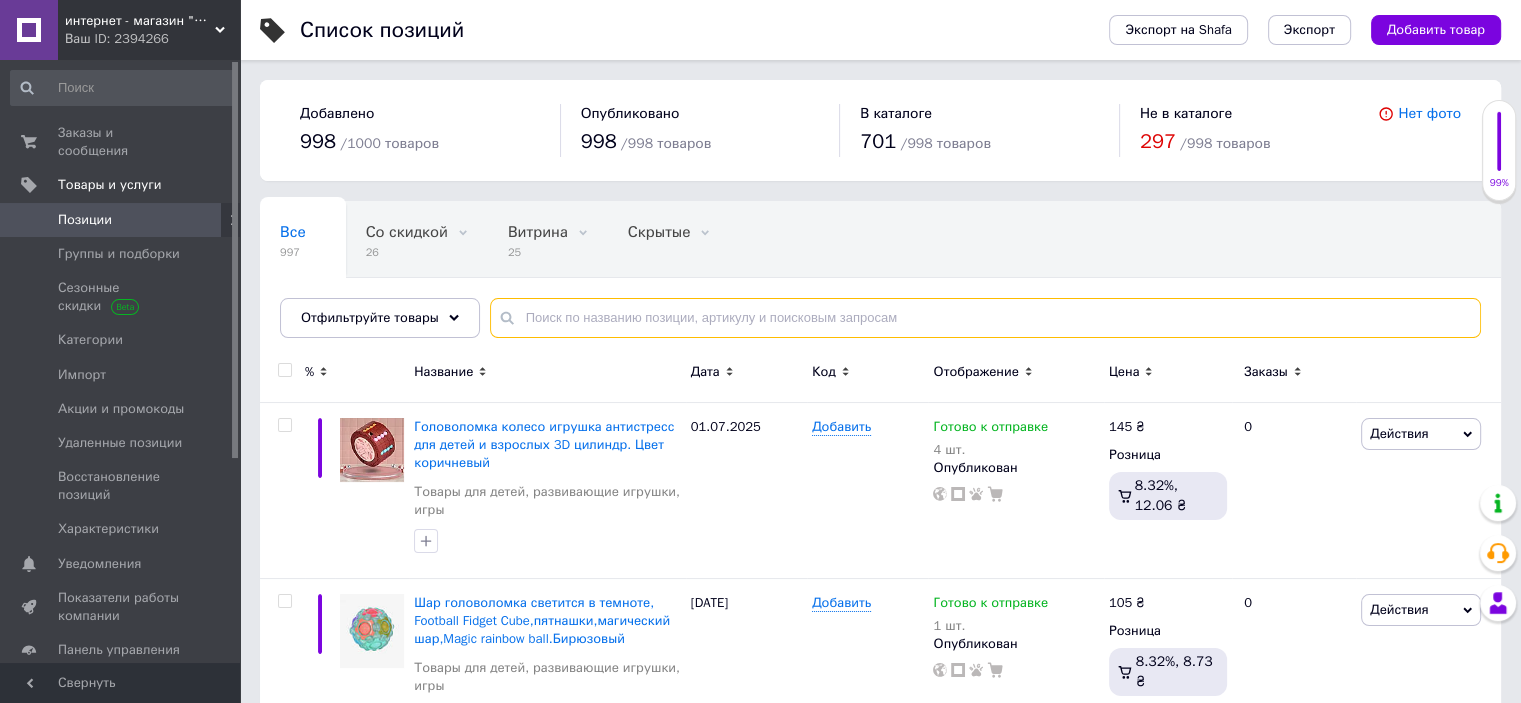 click at bounding box center [985, 318] 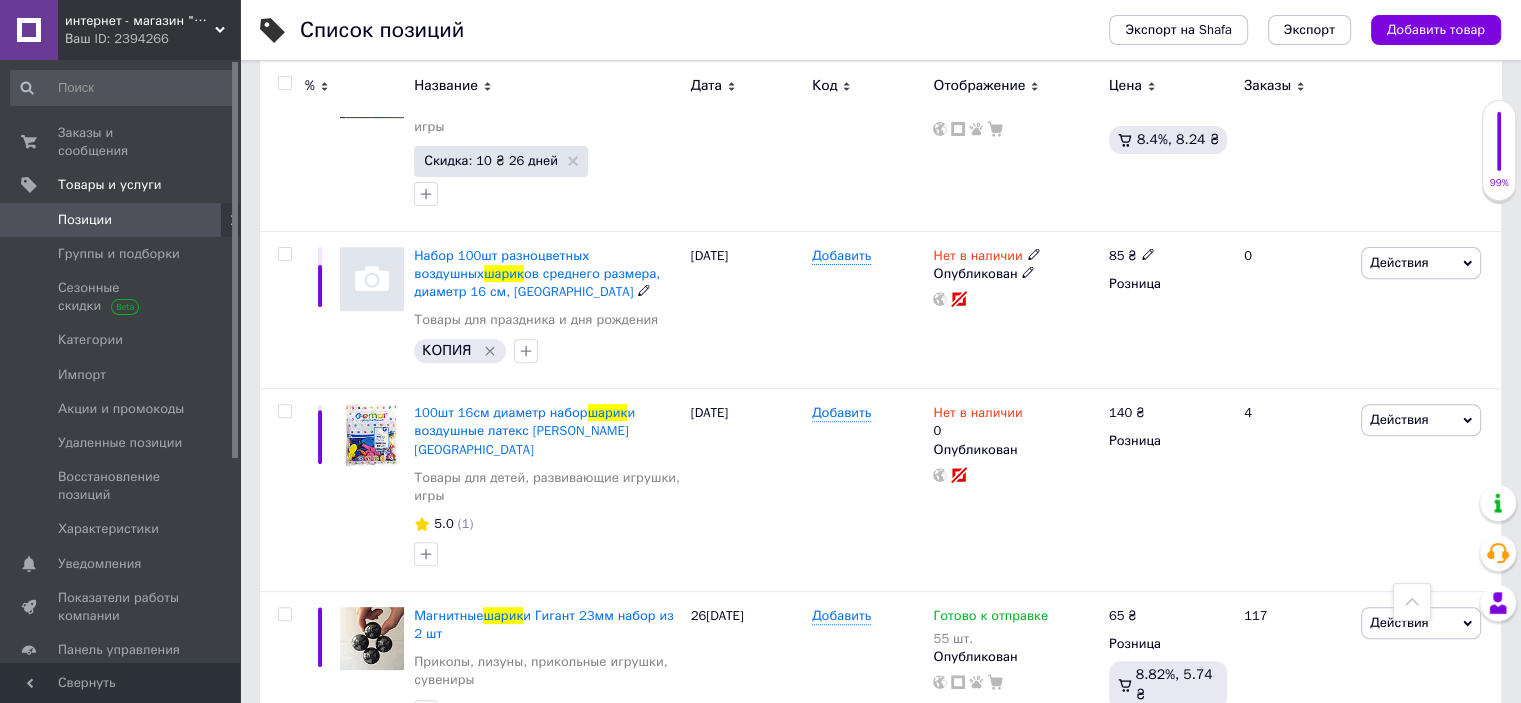 scroll, scrollTop: 700, scrollLeft: 0, axis: vertical 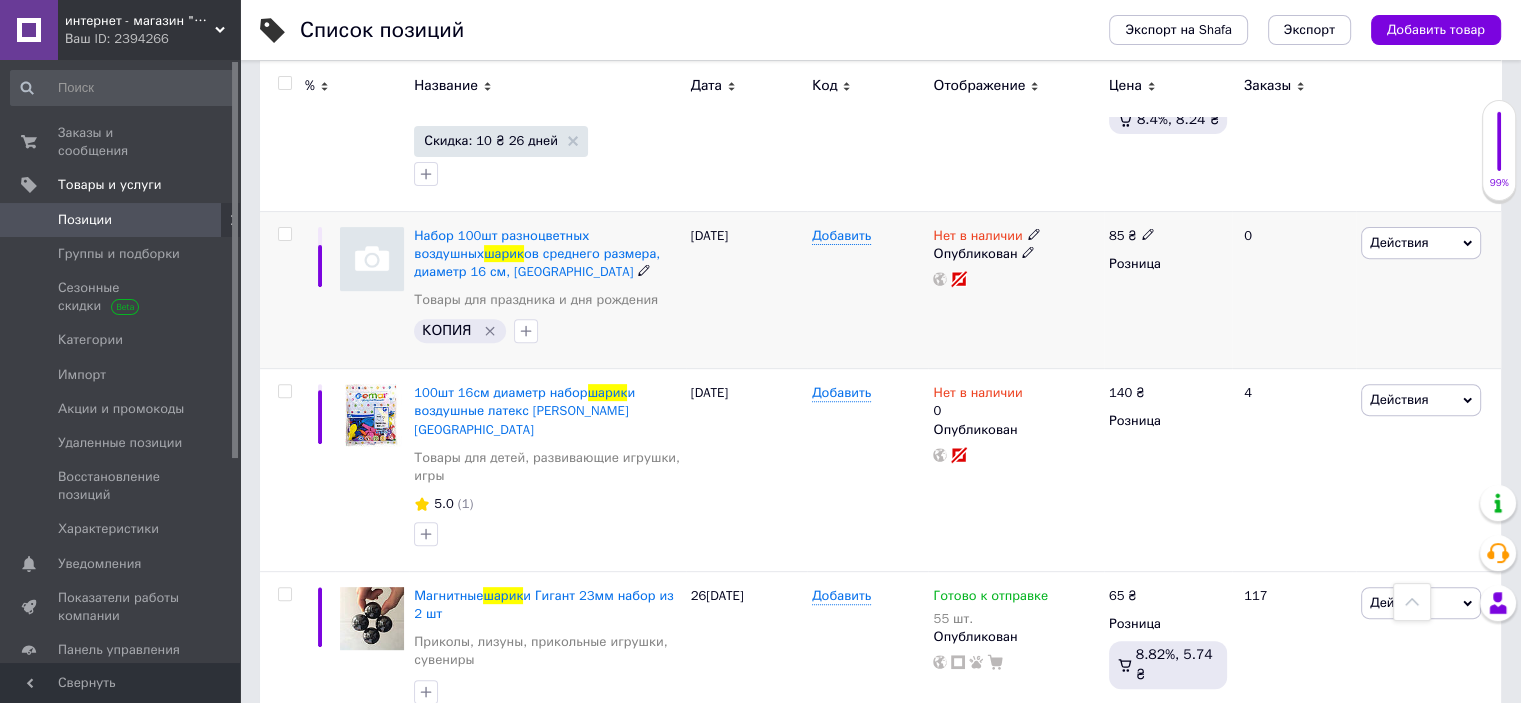 type on "шарик" 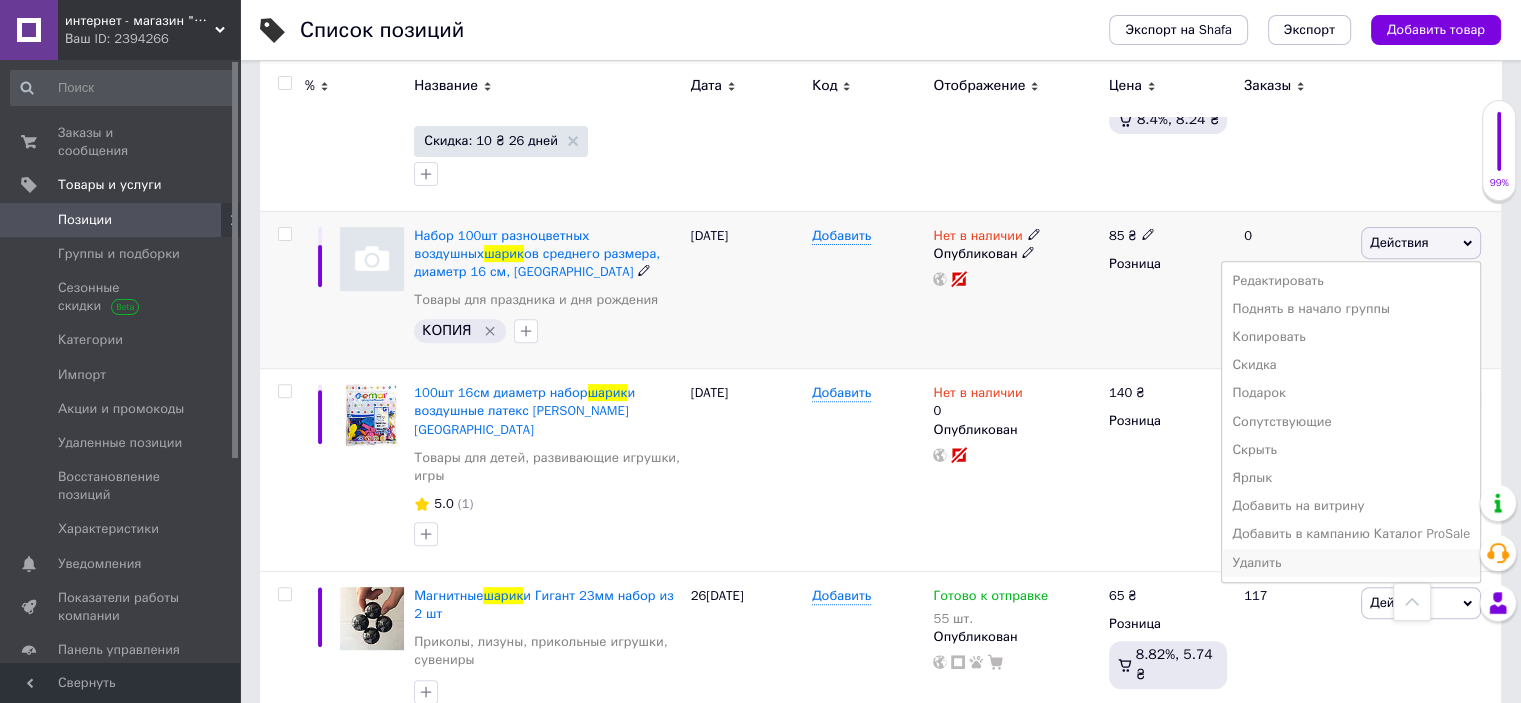 click on "Удалить" at bounding box center [1351, 563] 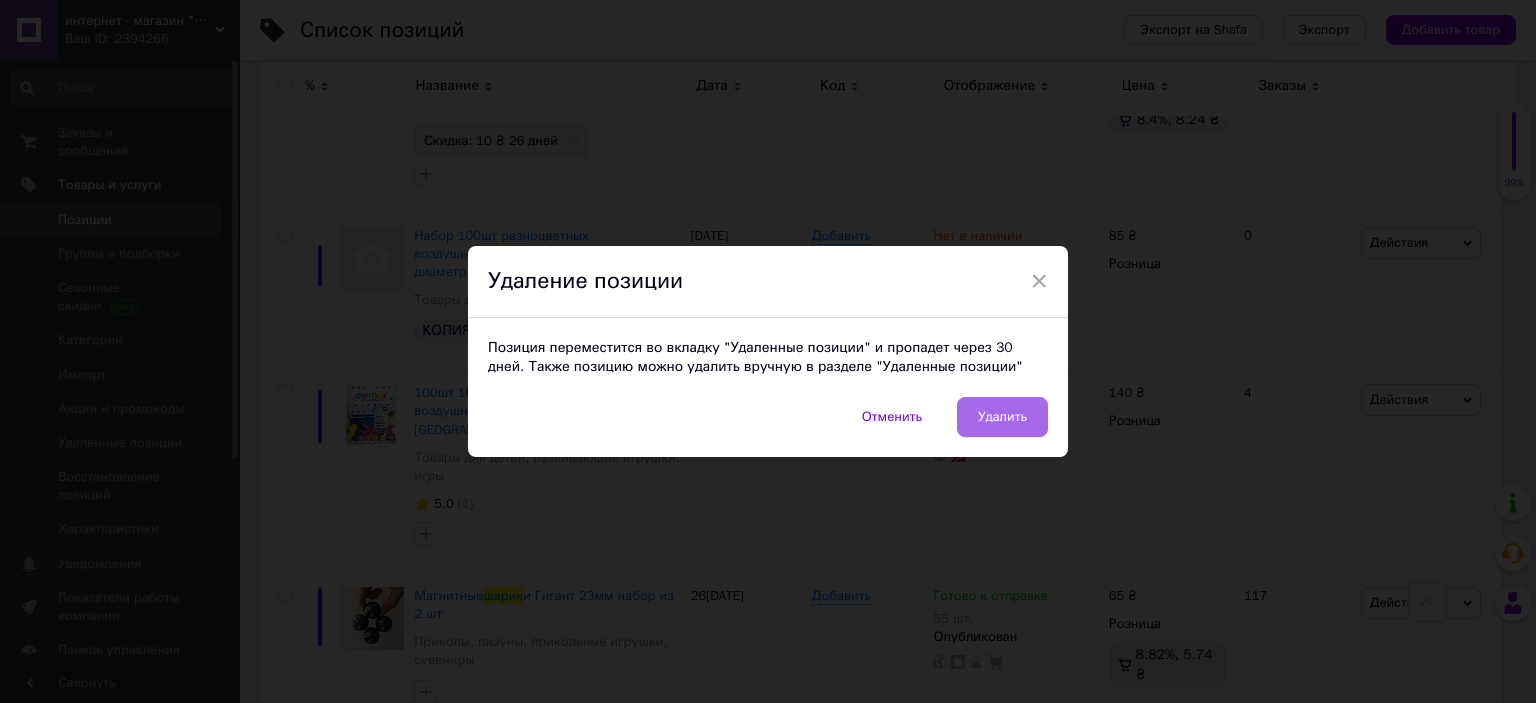 click on "Удалить" at bounding box center (1002, 417) 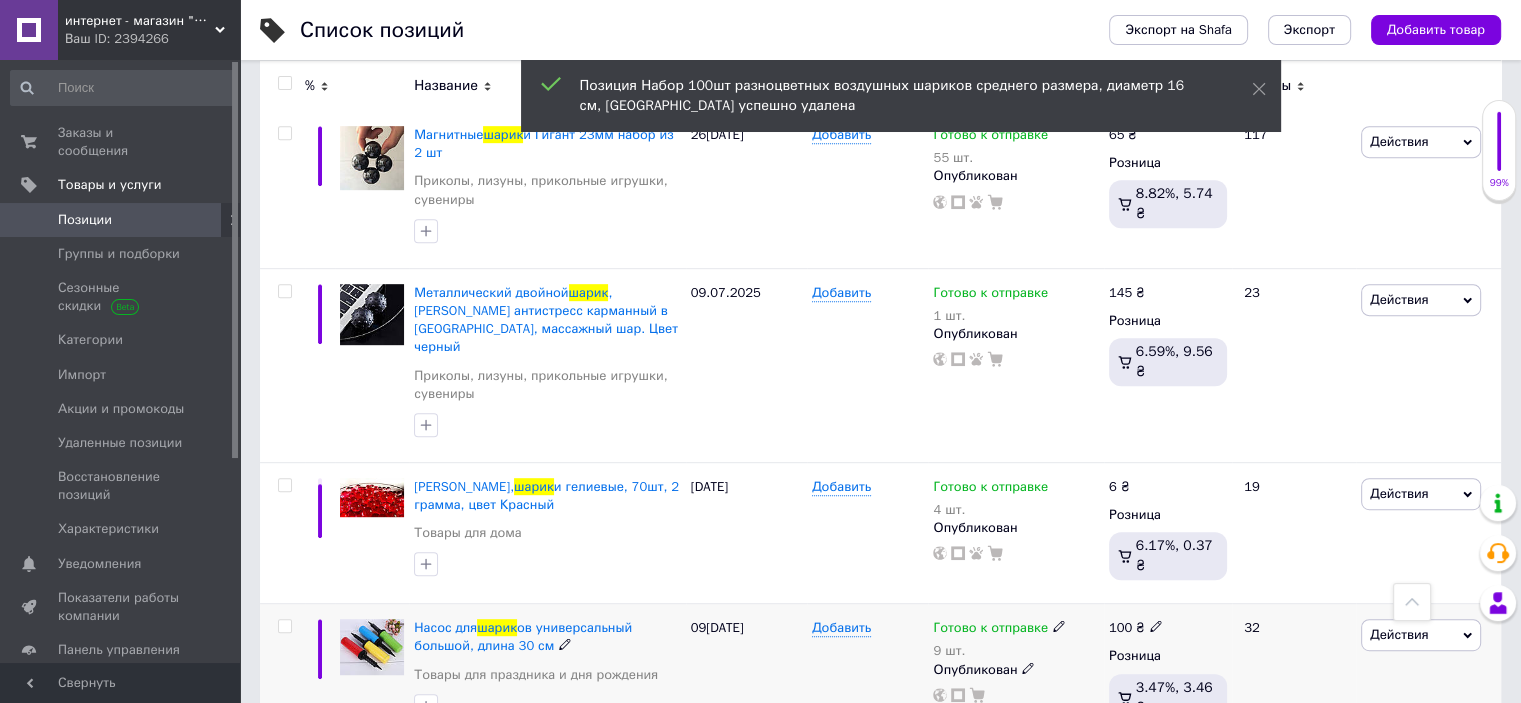 scroll, scrollTop: 1000, scrollLeft: 0, axis: vertical 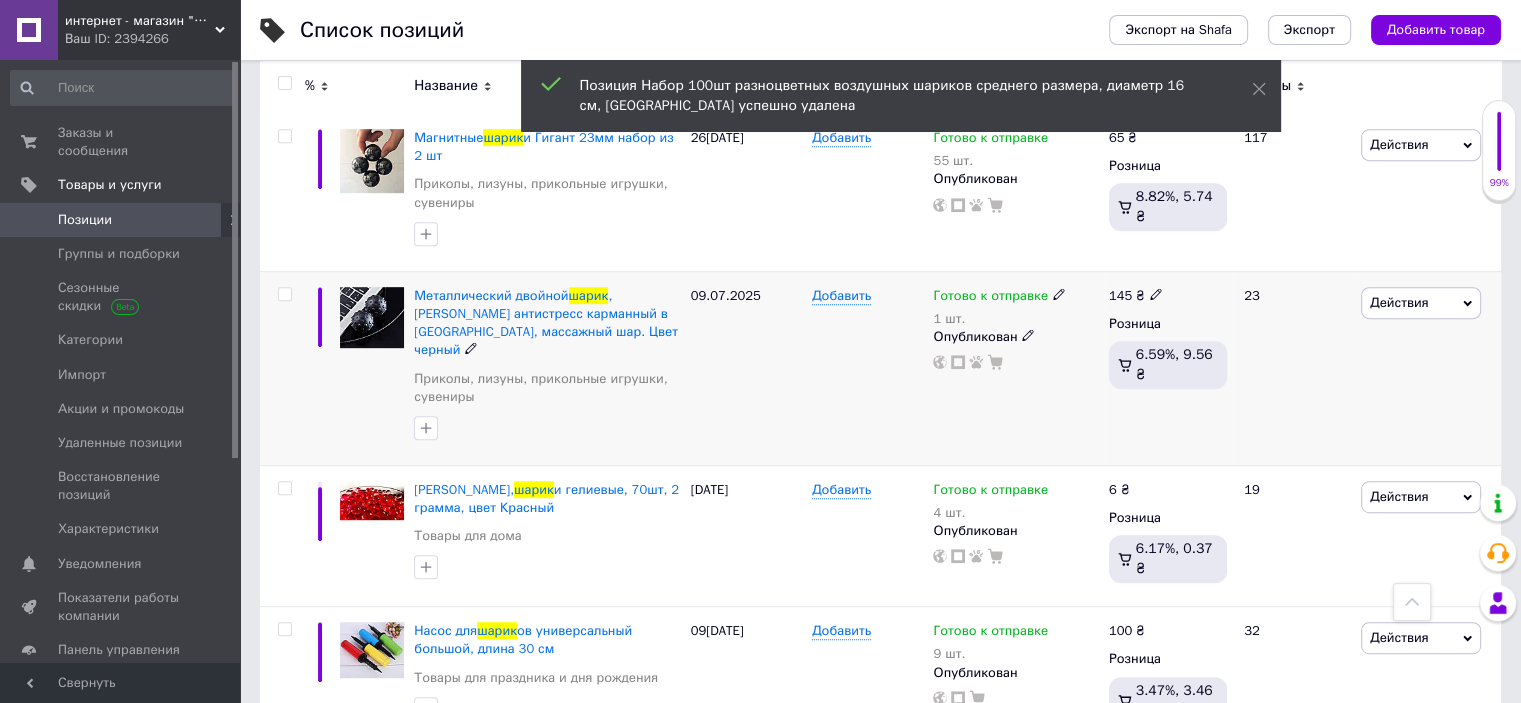 click on "Действия" at bounding box center (1421, 303) 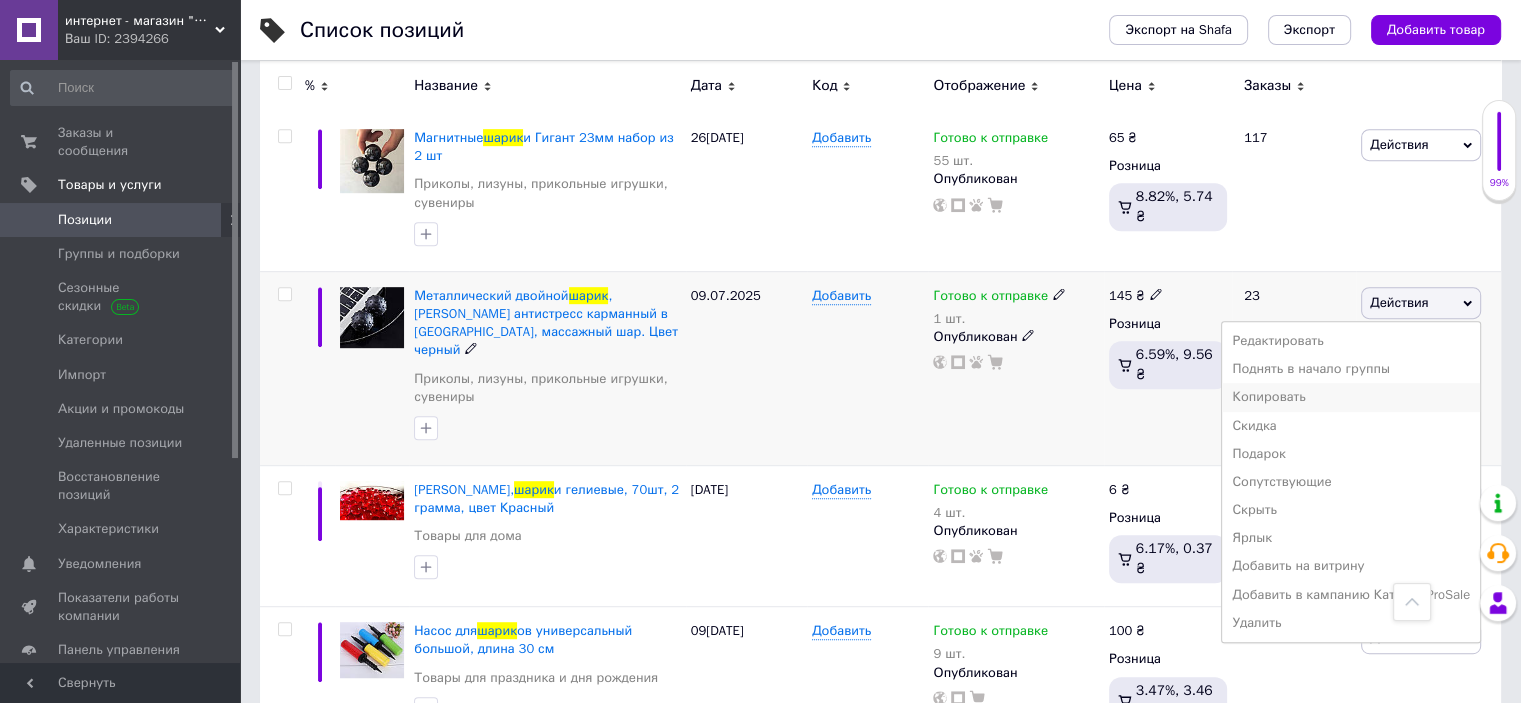 click on "Копировать" at bounding box center [1351, 397] 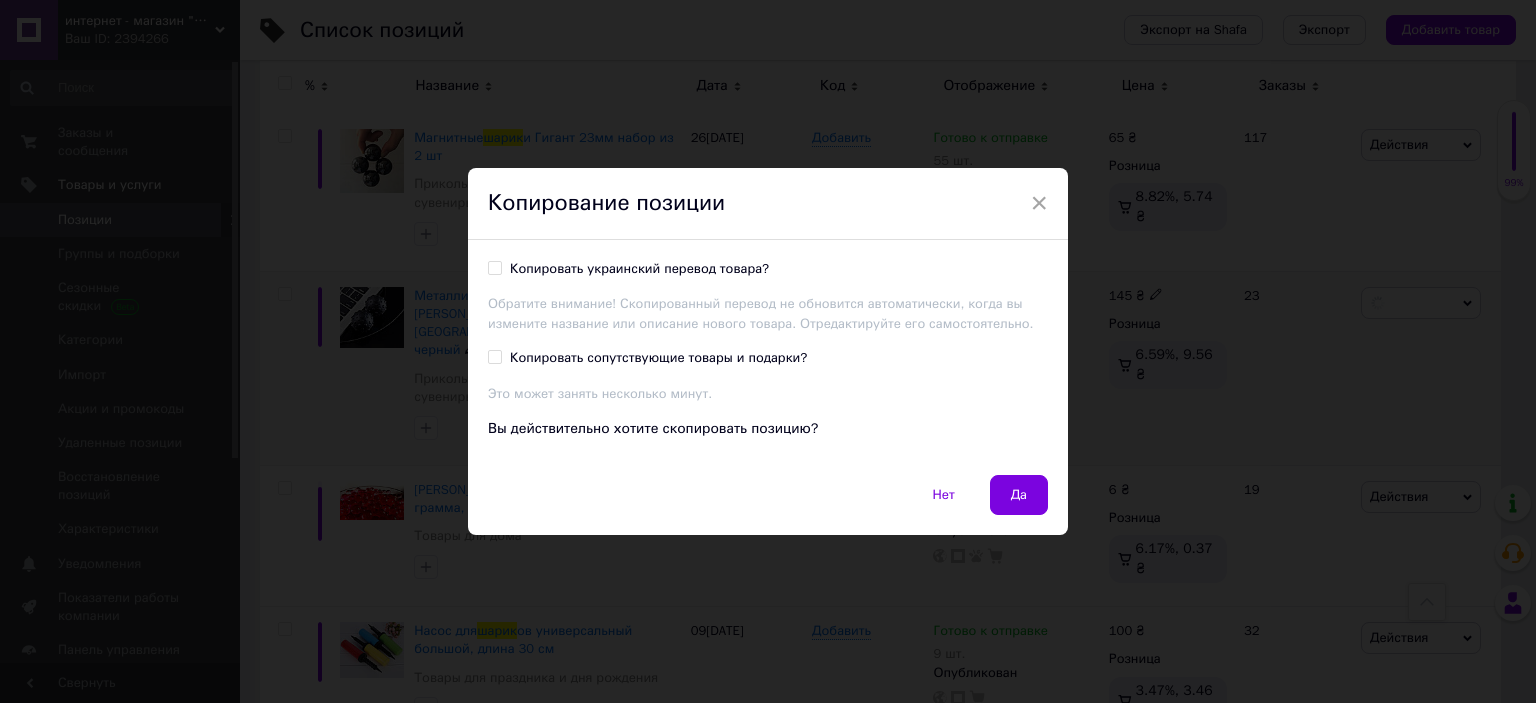 click on "Копировать украинский перевод товара?" at bounding box center [494, 267] 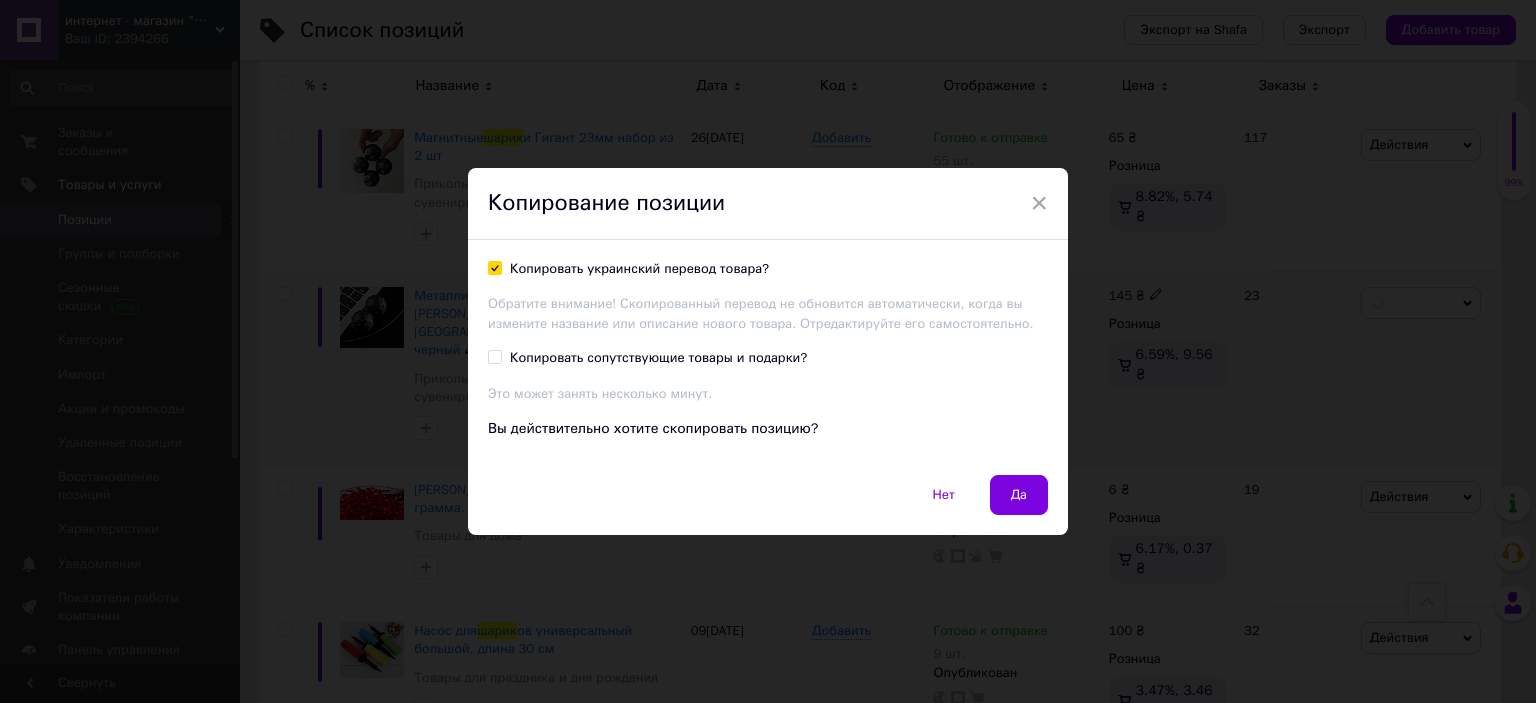 checkbox on "true" 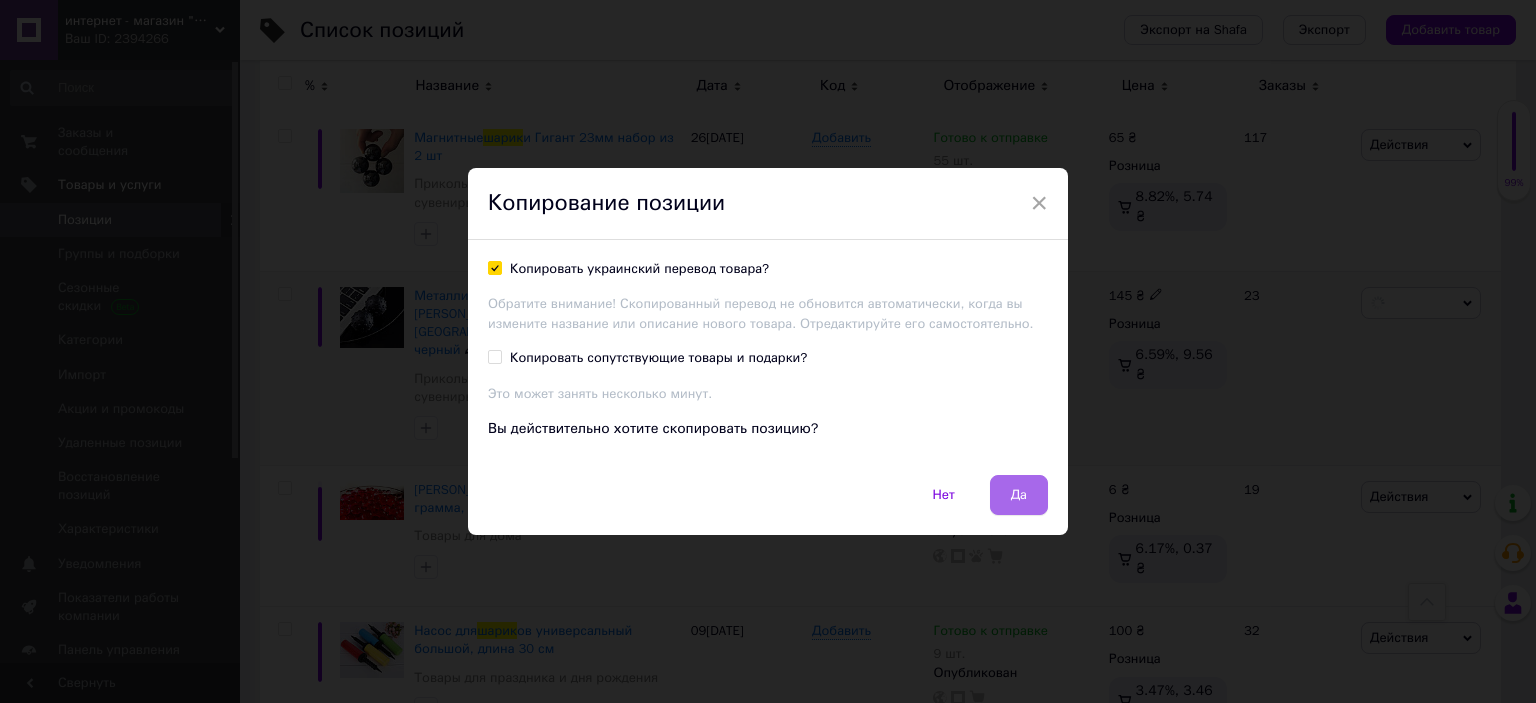 click on "Да" at bounding box center [1019, 495] 